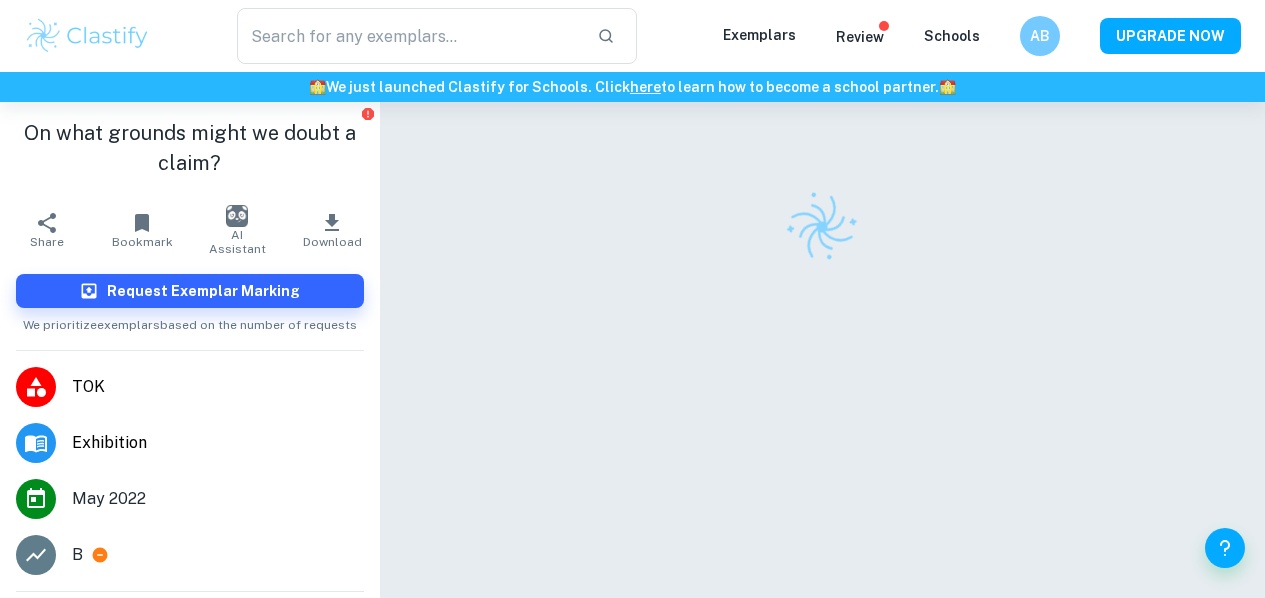 scroll, scrollTop: 0, scrollLeft: 0, axis: both 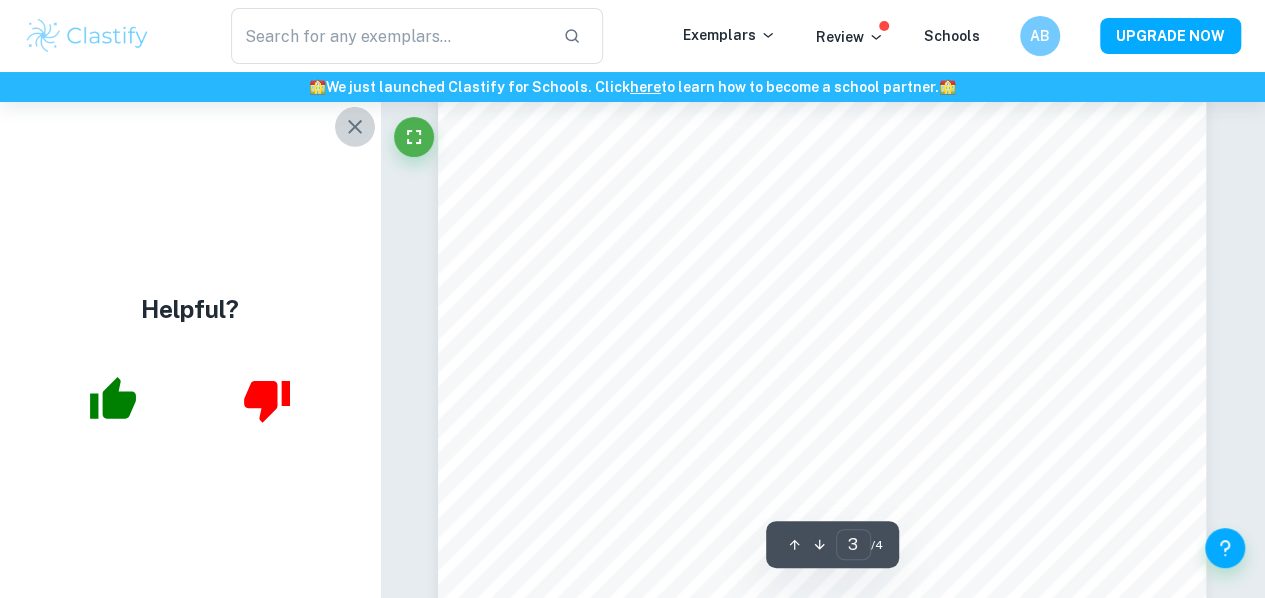 click 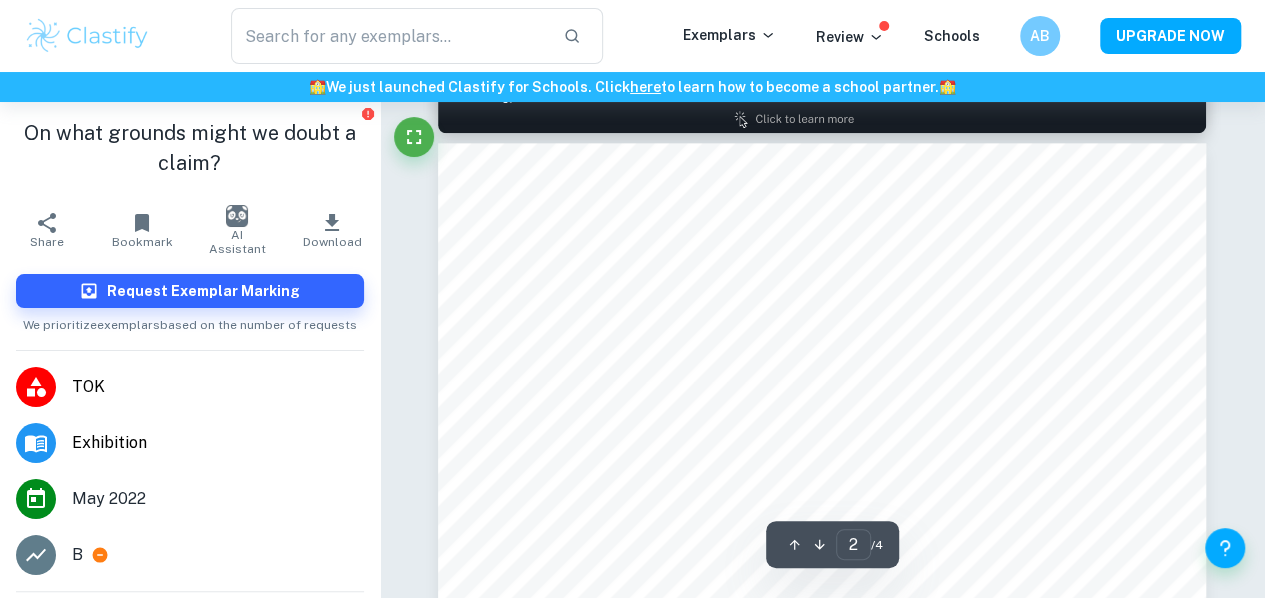 scroll, scrollTop: 1226, scrollLeft: 0, axis: vertical 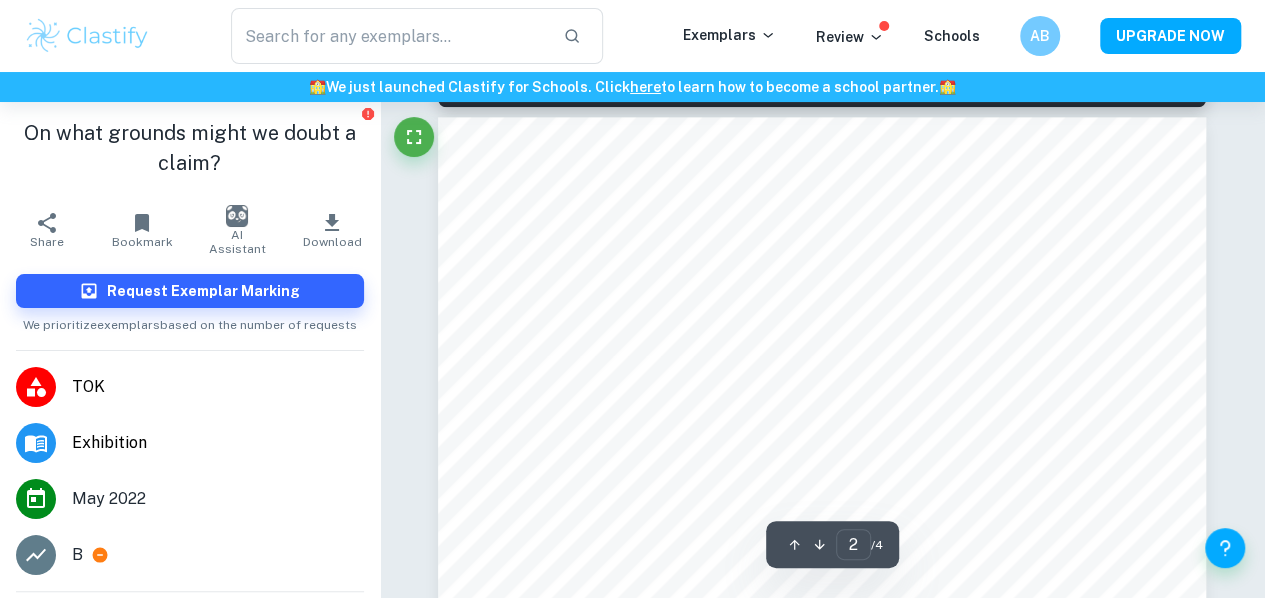 type on "1" 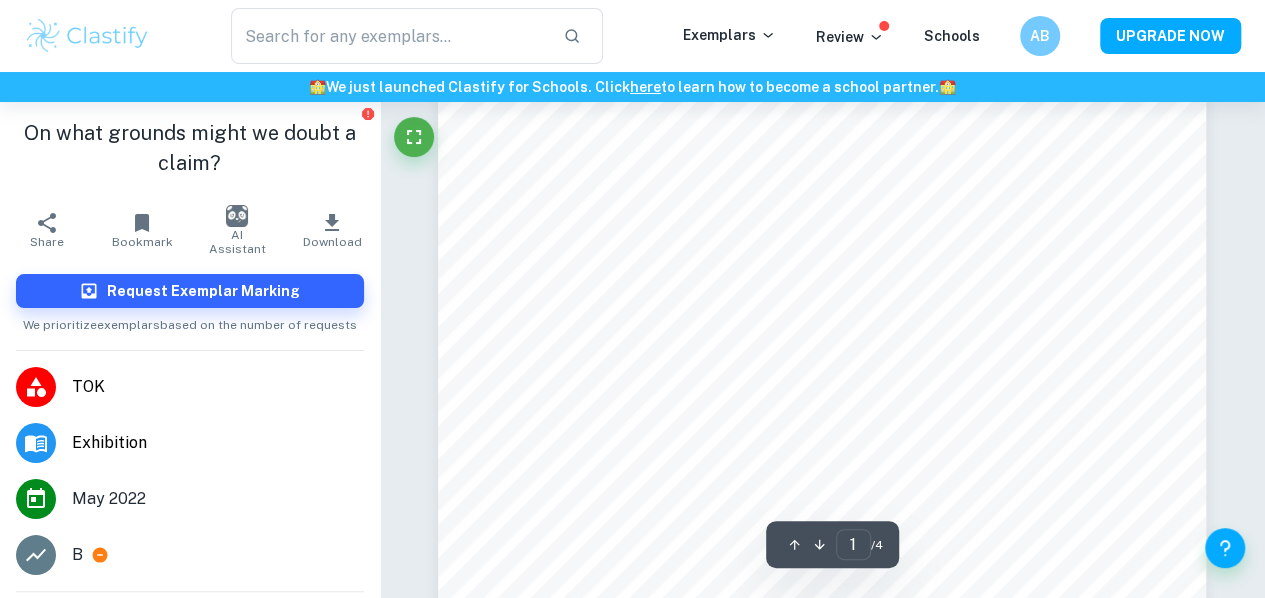 scroll, scrollTop: 139, scrollLeft: 0, axis: vertical 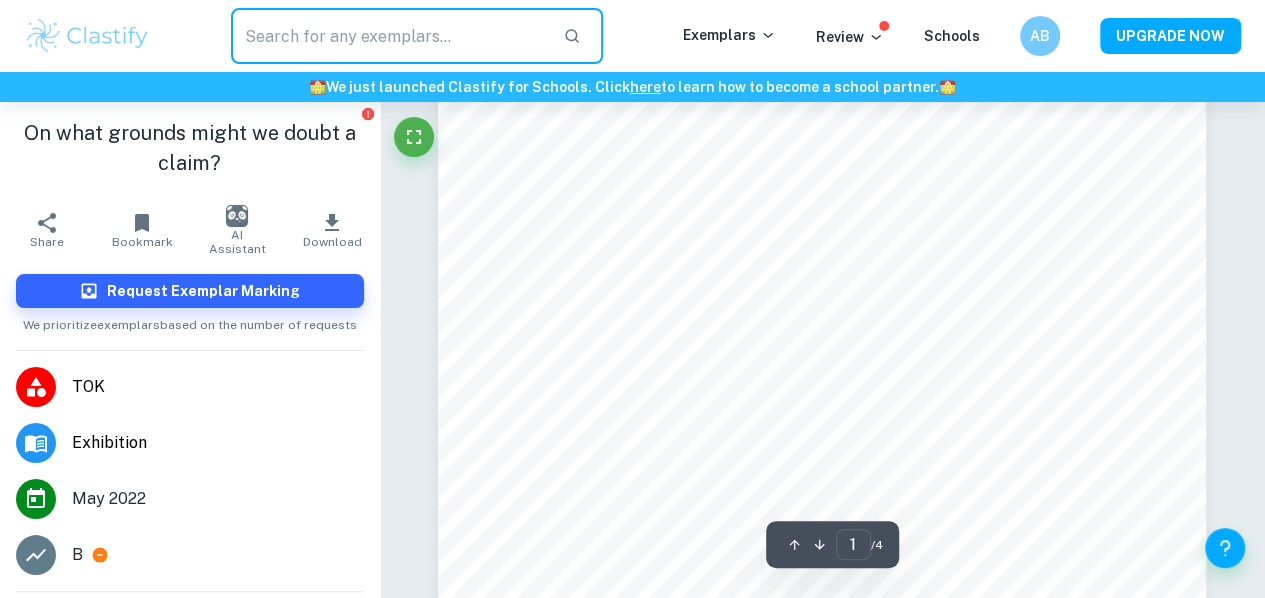 click at bounding box center (389, 36) 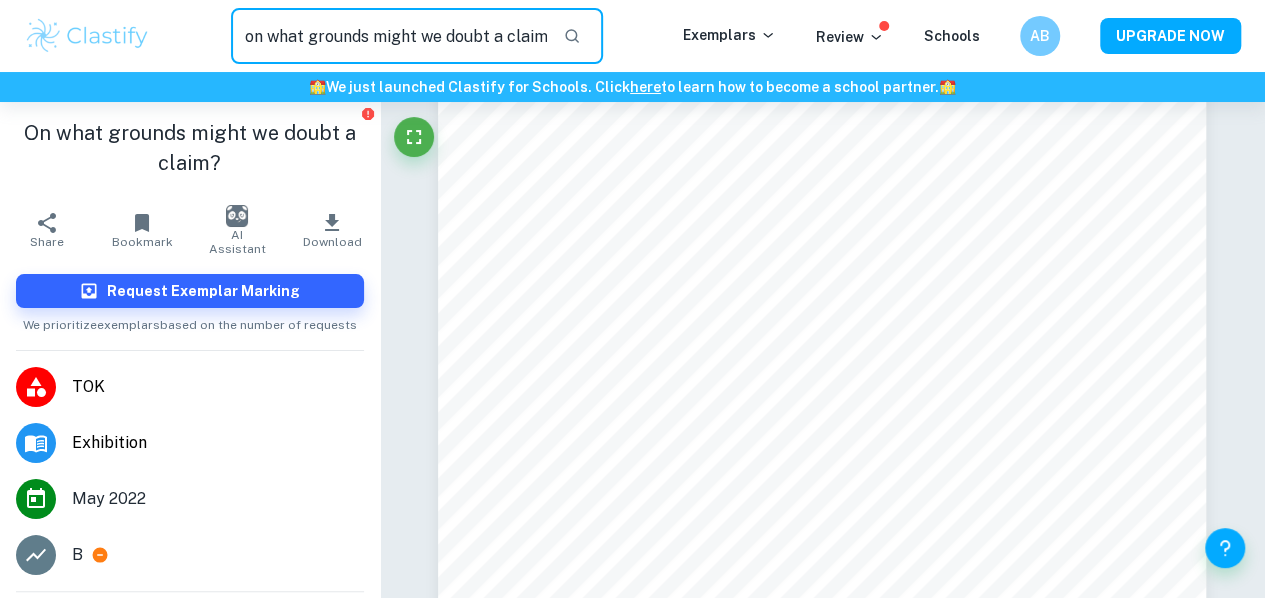 type on "on what grounds might we doubt a claim" 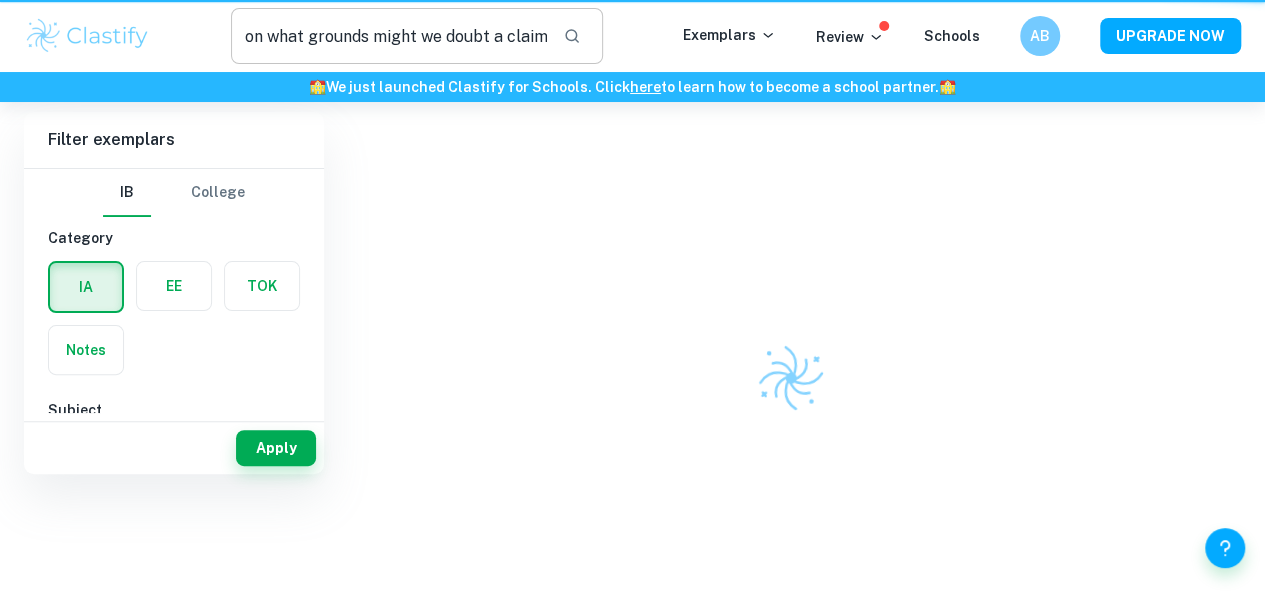 scroll, scrollTop: 0, scrollLeft: 0, axis: both 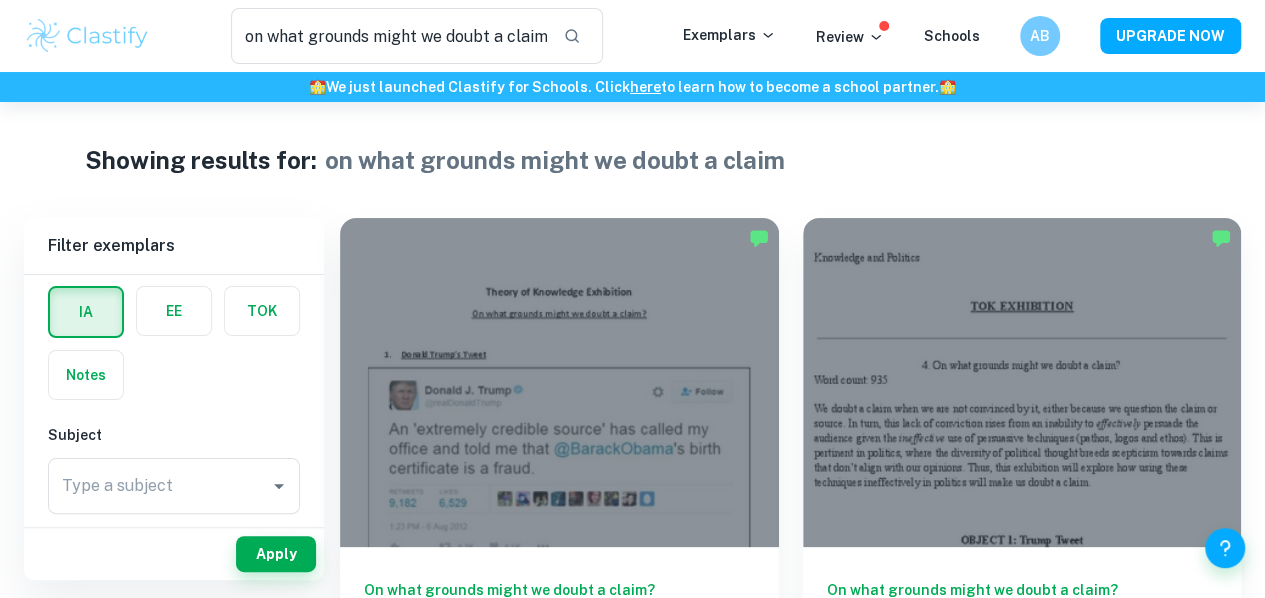 click at bounding box center [262, 311] 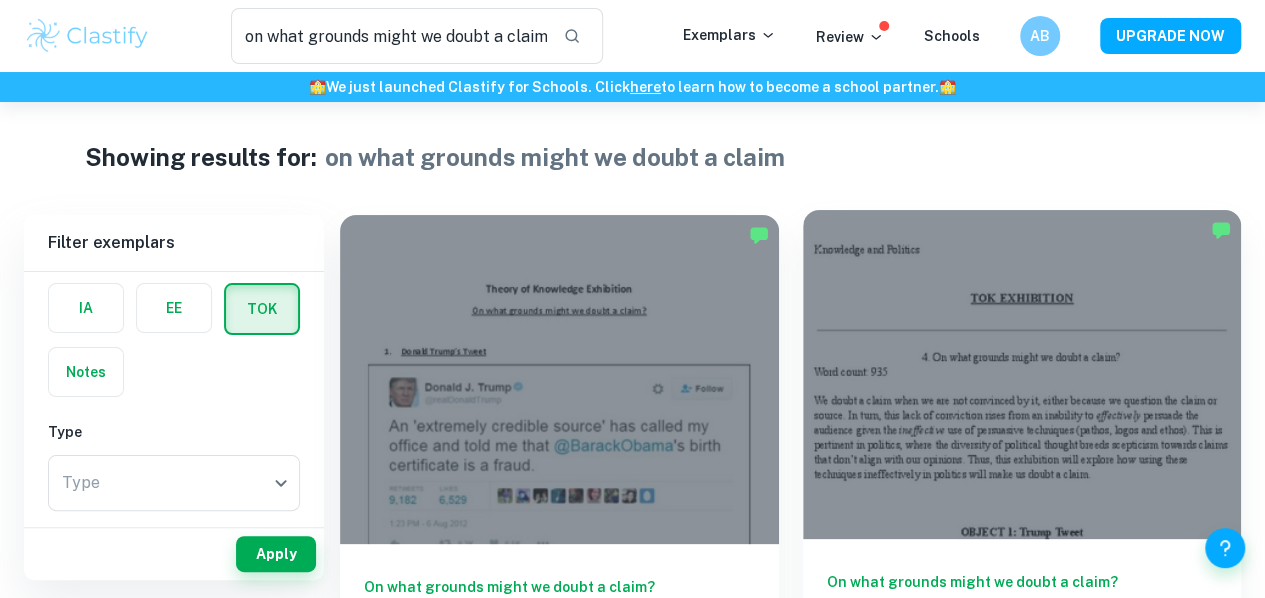 scroll, scrollTop: 4, scrollLeft: 0, axis: vertical 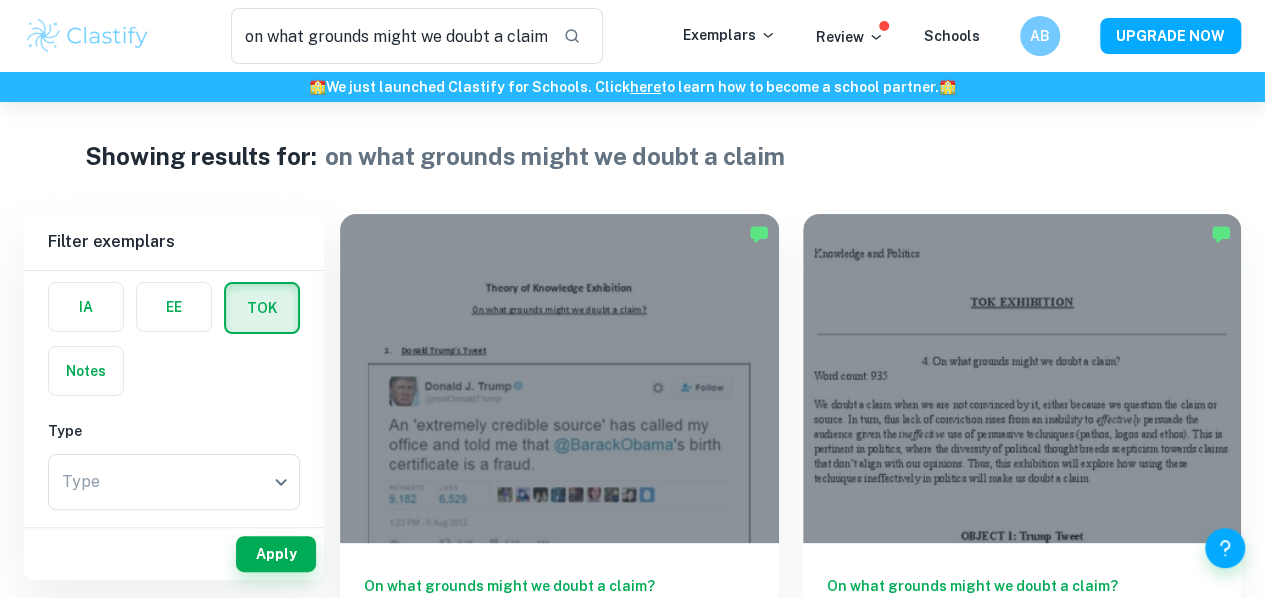 drag, startPoint x: 820, startPoint y: 466, endPoint x: 731, endPoint y: 157, distance: 321.56183 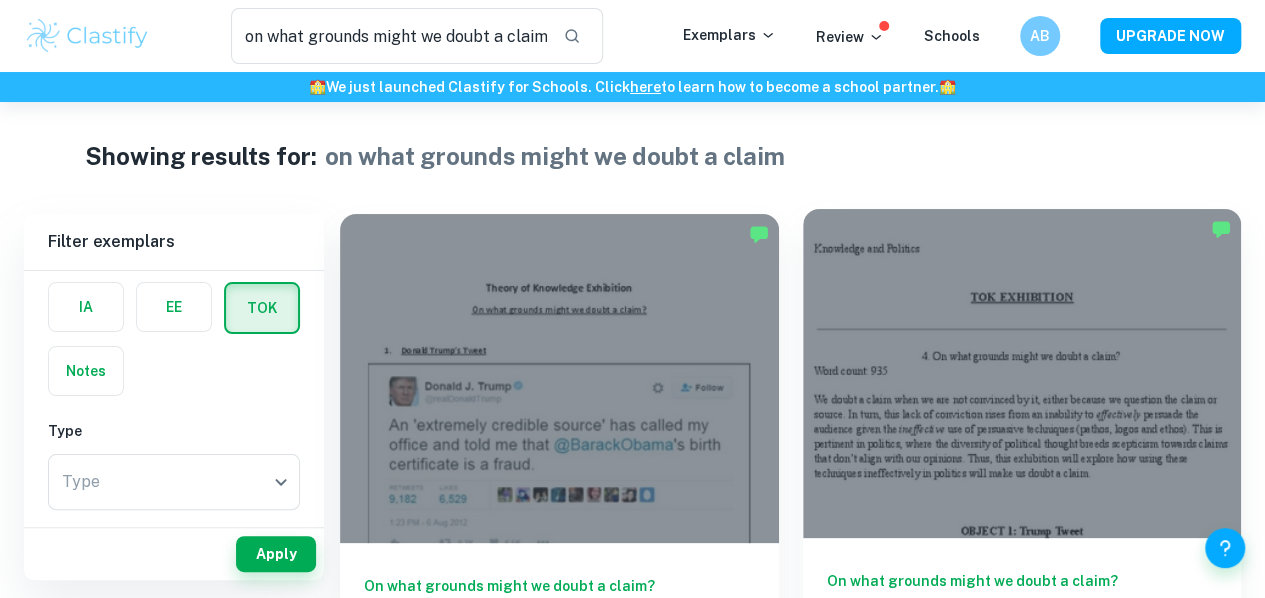 click on "On what grounds might we doubt a claim? TOK Exhibition A" at bounding box center [1022, 628] 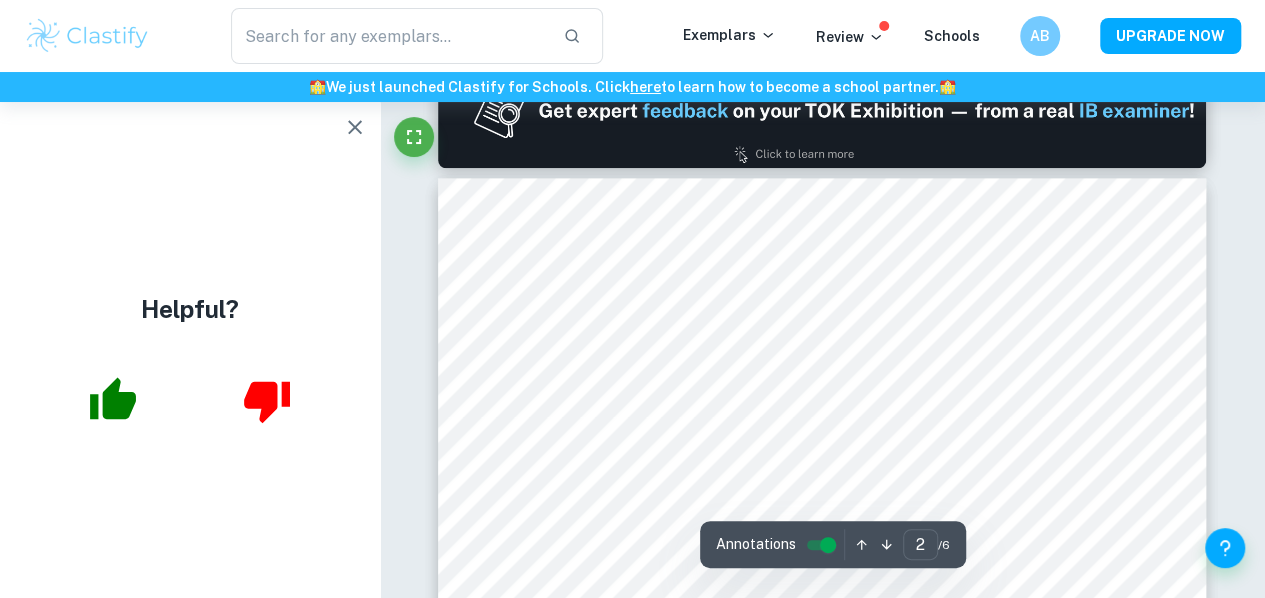 scroll, scrollTop: 1162, scrollLeft: 0, axis: vertical 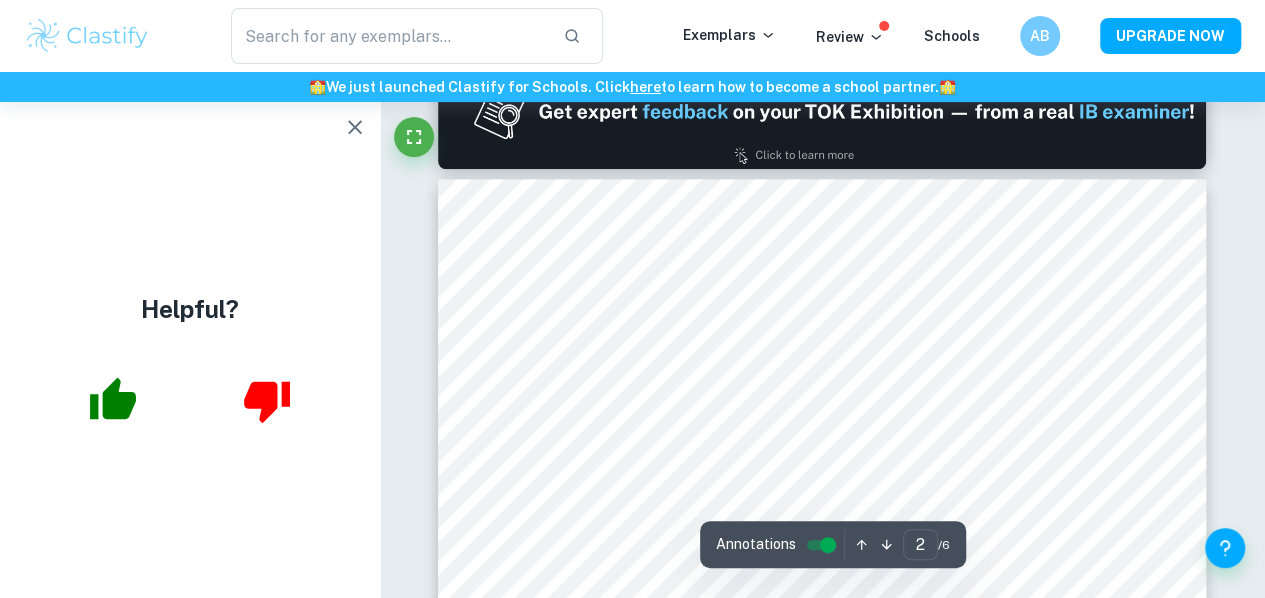 click 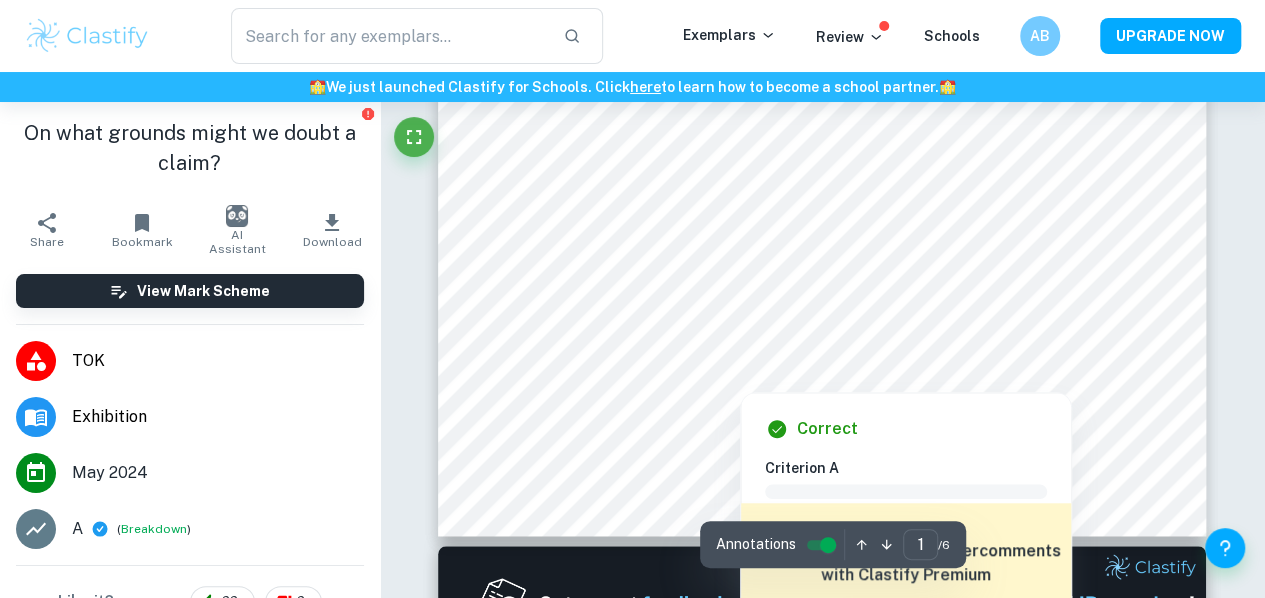 scroll, scrollTop: 673, scrollLeft: 0, axis: vertical 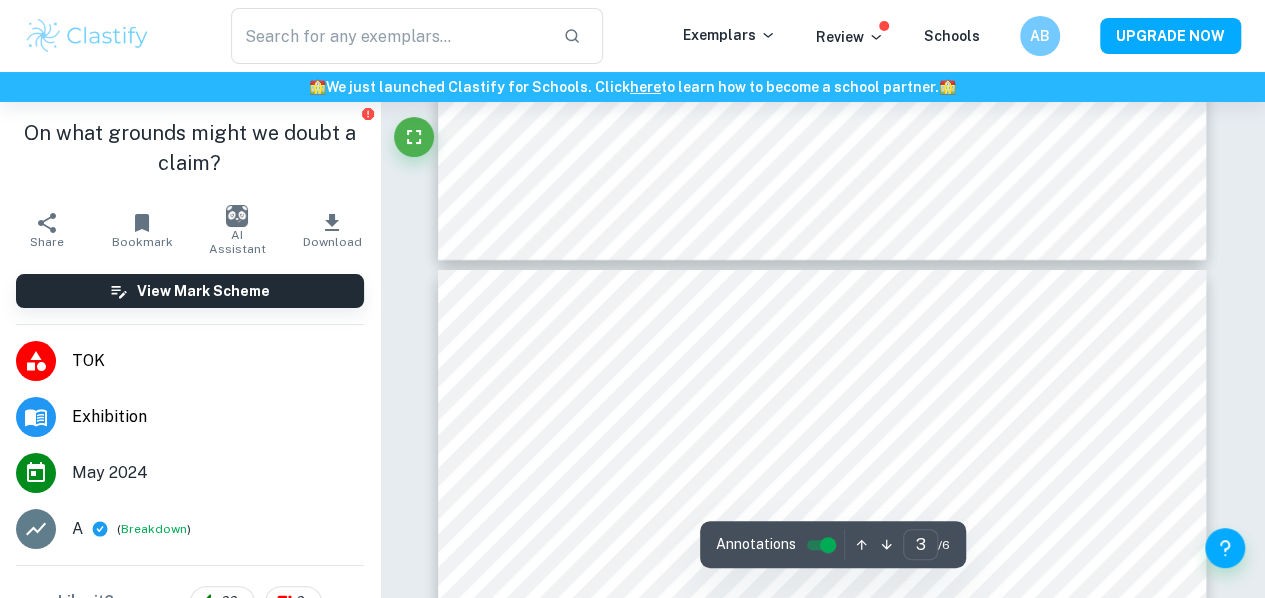 type on "4" 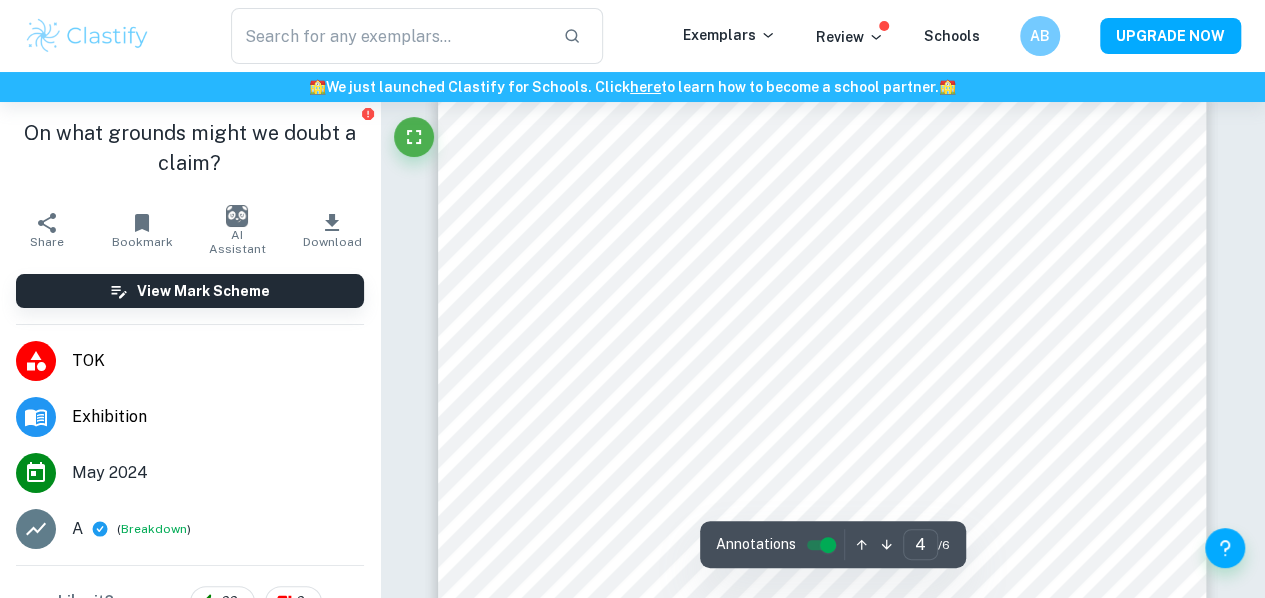 scroll, scrollTop: 3669, scrollLeft: 0, axis: vertical 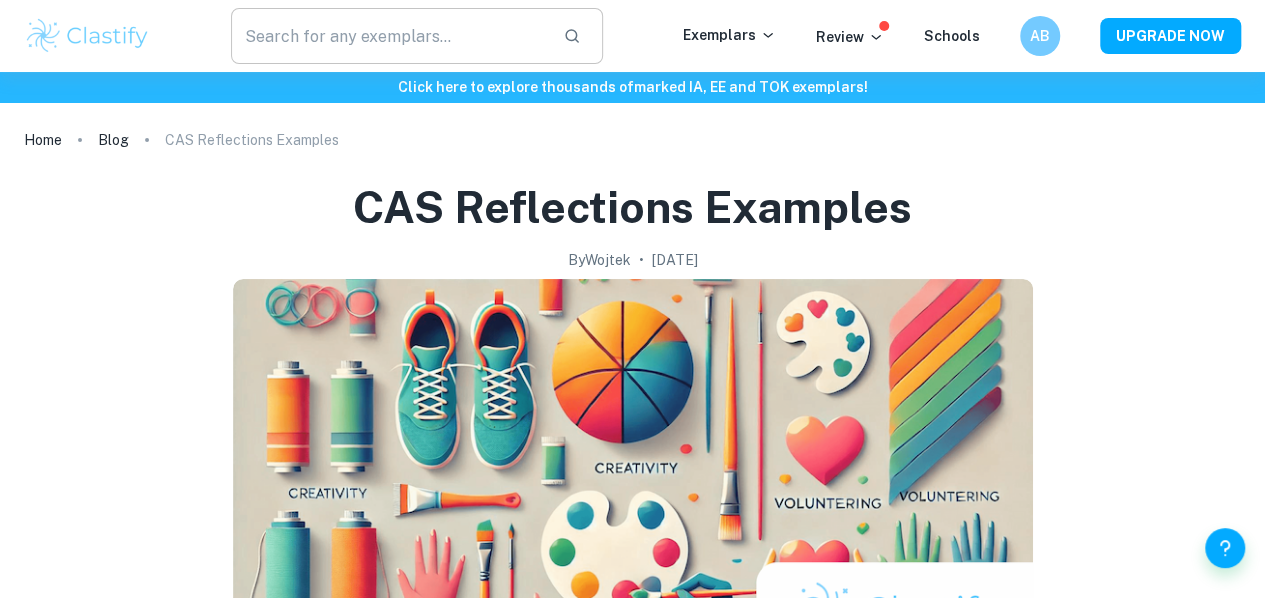 click at bounding box center (389, 36) 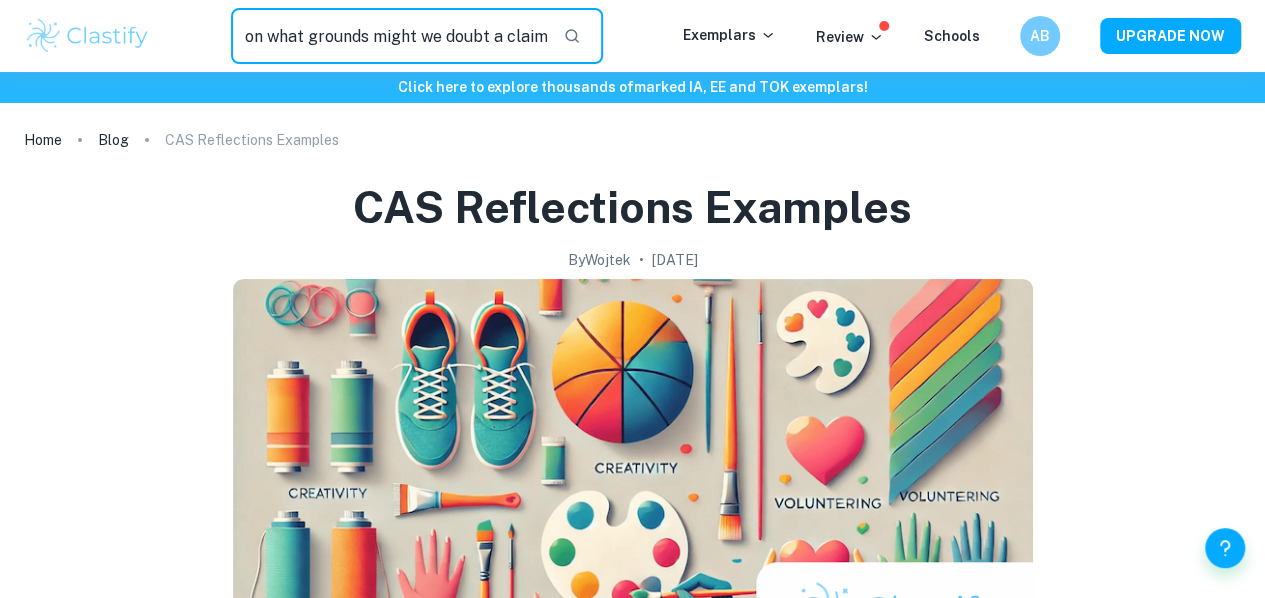 type on "on what grounds might we doubt a claim" 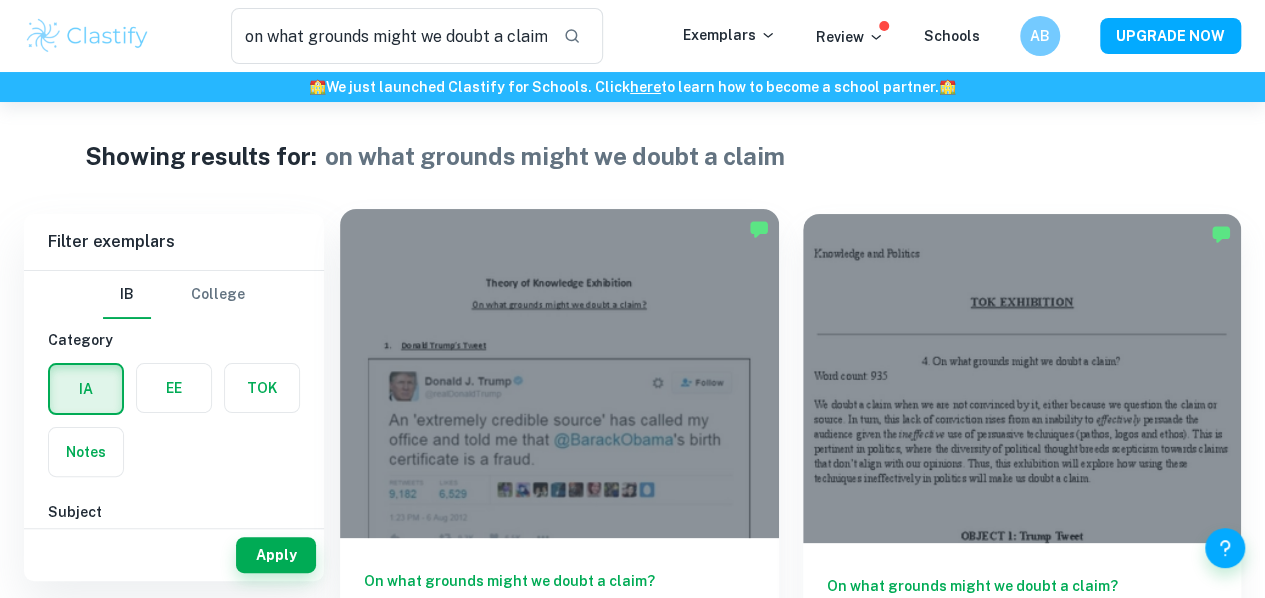 scroll, scrollTop: 5, scrollLeft: 0, axis: vertical 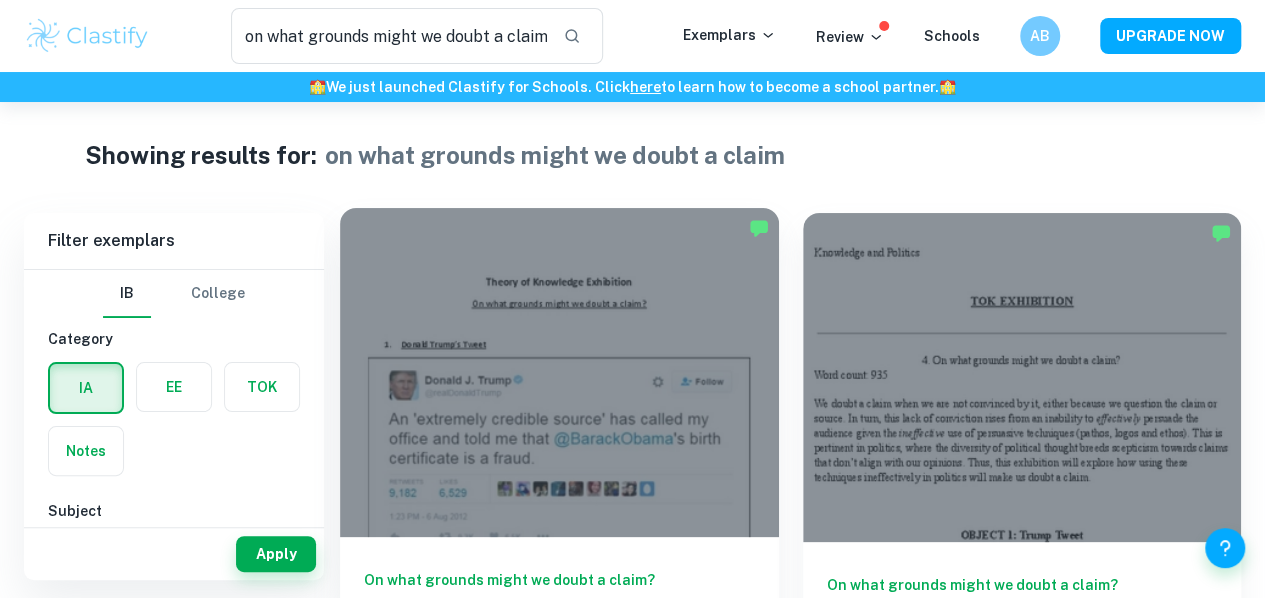 click on "On what grounds might we doubt a claim?" at bounding box center (559, 602) 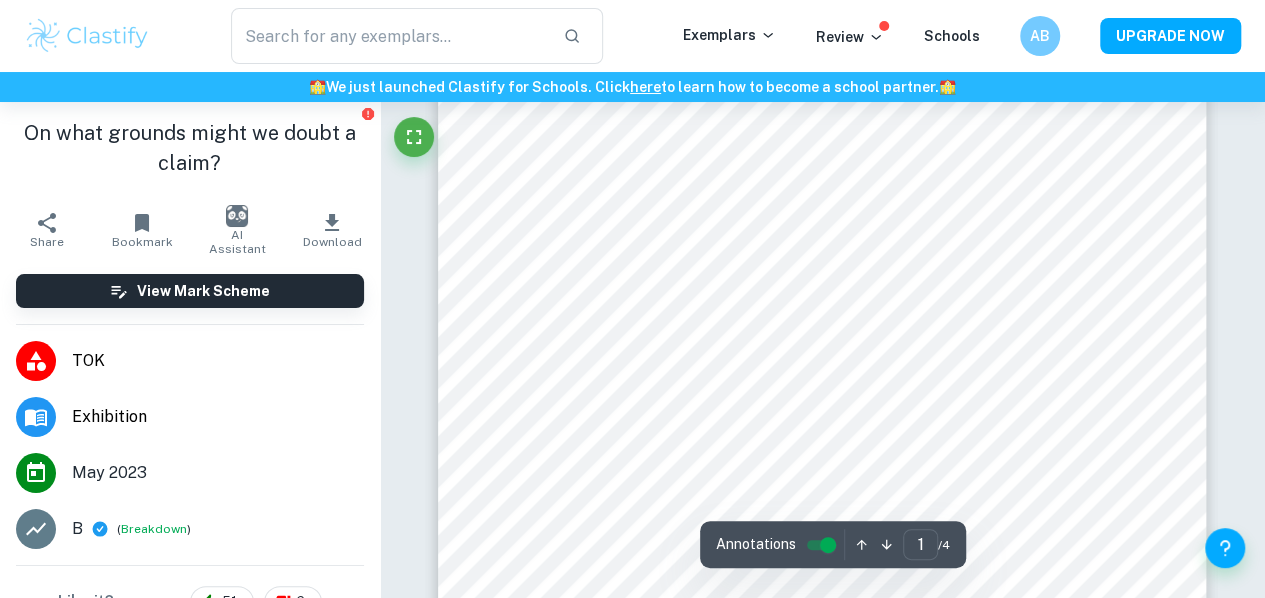 scroll, scrollTop: 312, scrollLeft: 0, axis: vertical 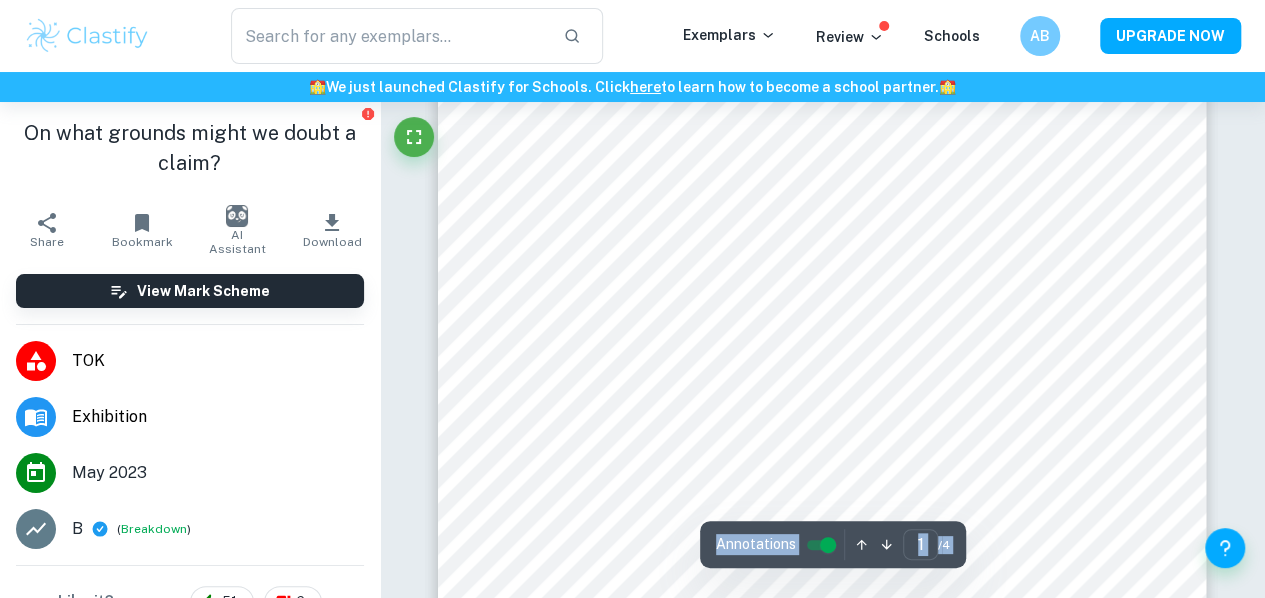 click on "Correct Criterion A The work is based on one of the 35 Prompts released by the IBO for the examination session Comment The prompt "On what grounds might we doubt a claim?" is one of the 35 prompts provided by IB. Written by Dan Ask Clai Correct Other requirements Comment Unlock access to all examiner comments with Clastify Premium Upgrade Now Correct Criterion A The Exhibition clearly identifies 3 objects, all linked to the chosen prompt Comment The 3 objects have been clearly identified with a label. Written by Dan Ask Clai Correct Criterion A The Exhibition clearly identifies 3 objects, all linked to the chosen prompt Comment The 3 objects have been clearly identified with a label. Written by Dan Ask Clai Correct Criterion A The Exhibition clearly identifies 3 objects, all linked to the chosen prompt Comment The 3 objects have been clearly identified with a label. Written by Dan Ask Clai Correct Criterion A Comment Unlock access to all examiner comments with Clastify Premium Upgrade Now Correct" at bounding box center (823, 1997) 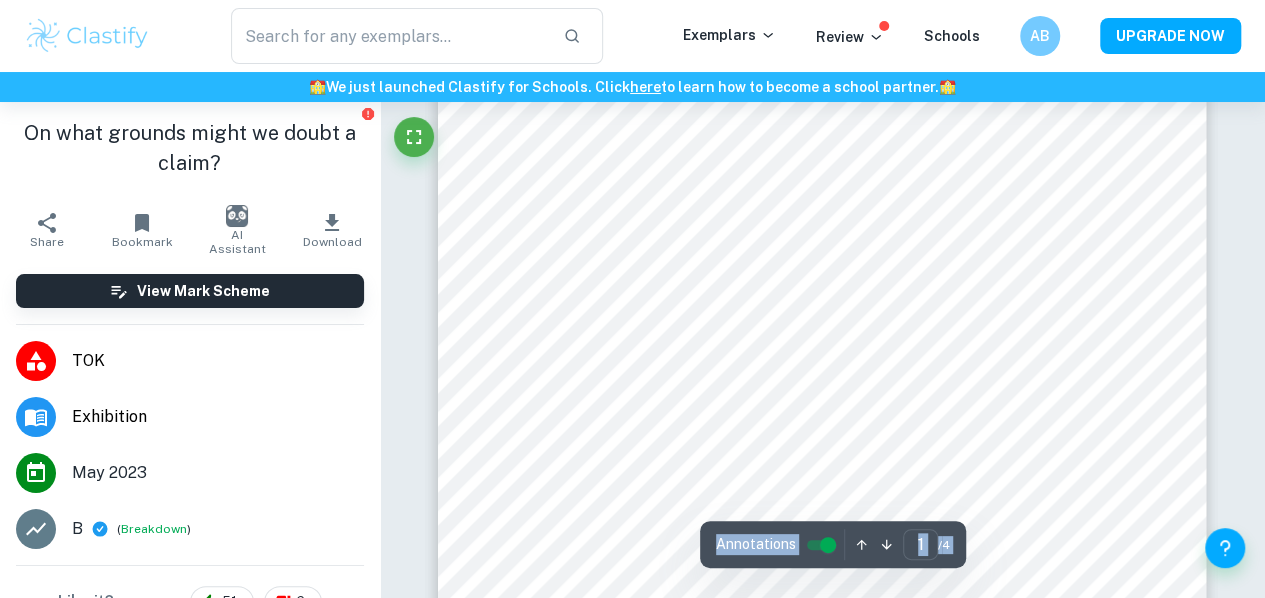 scroll, scrollTop: 423, scrollLeft: 0, axis: vertical 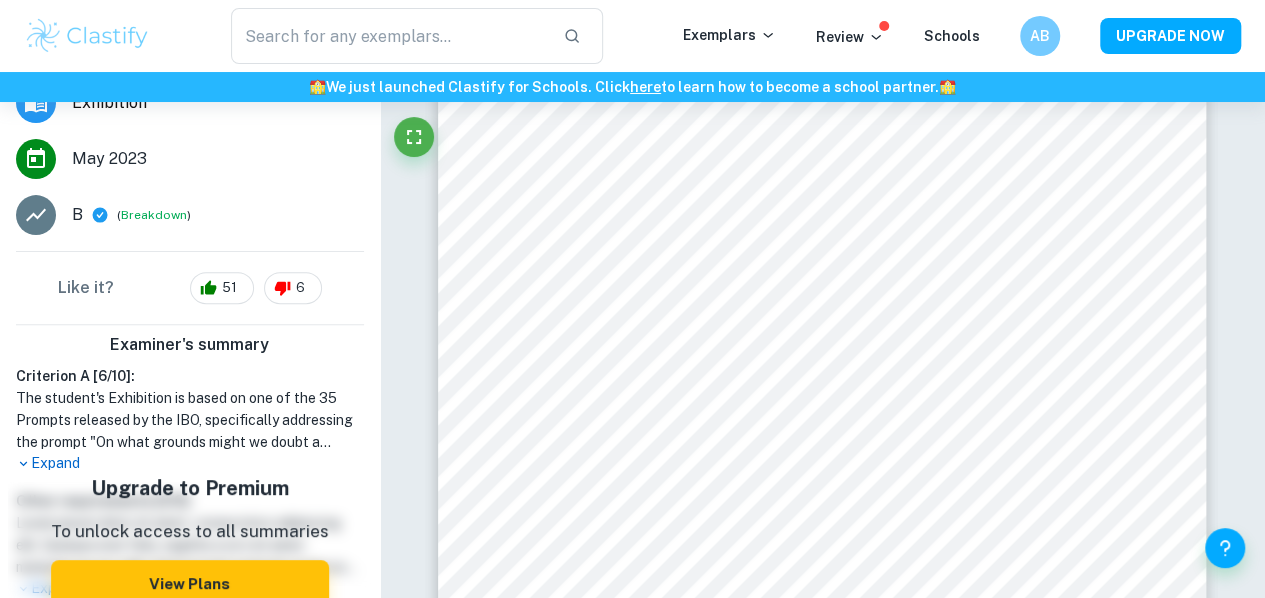 click on "Expand" at bounding box center (190, 463) 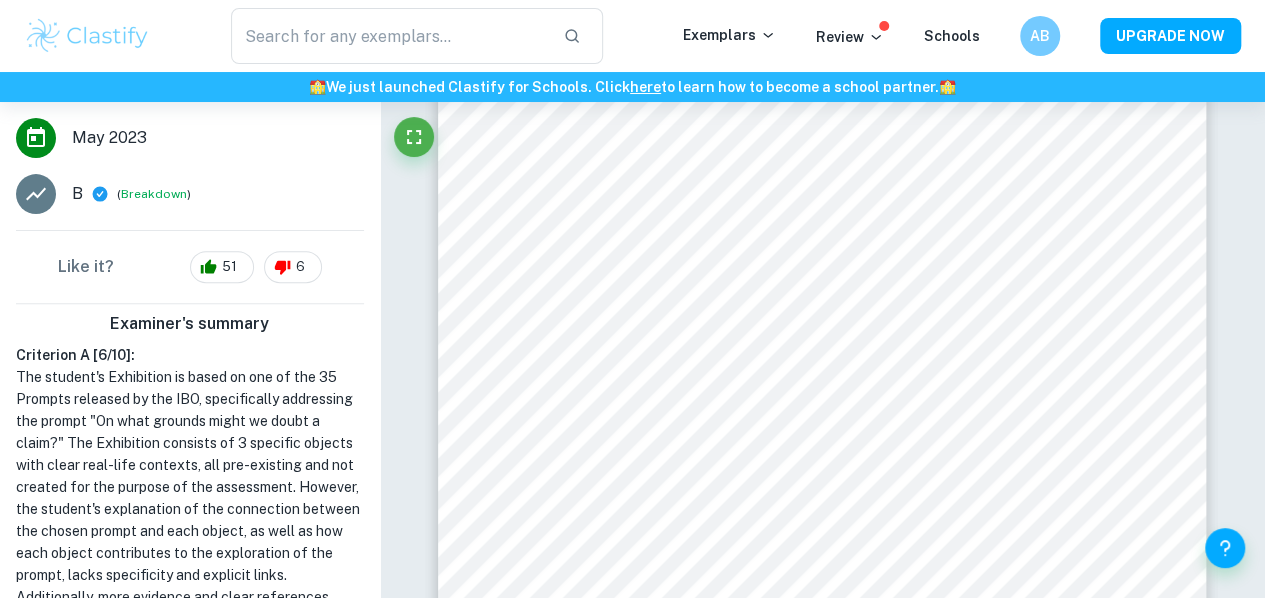 scroll, scrollTop: 336, scrollLeft: 0, axis: vertical 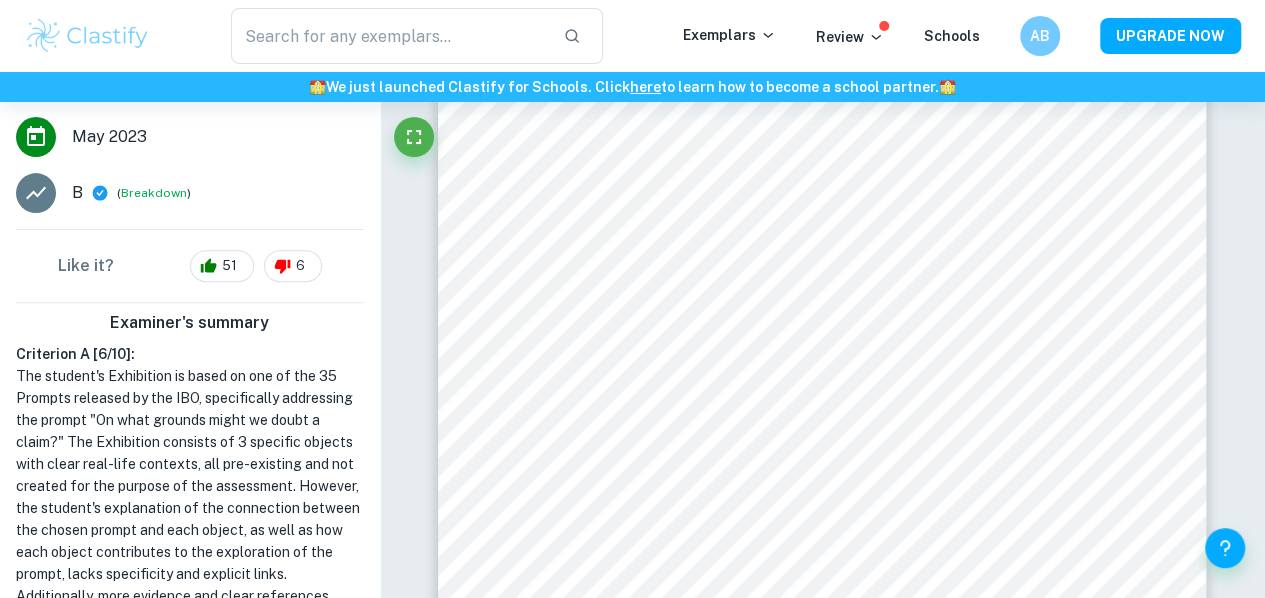 click on "The student's Exhibition is based on one of the 35 Prompts released by the IBO, specifically addressing the prompt "On what grounds might we doubt a claim?" The Exhibition consists of 3 specific objects with clear real-life contexts, all pre-existing and not created for the purpose of the assessment. However, the student's explanation of the connection between the chosen prompt and each object, as well as how each object contributes to the exploration of the prompt, lacks specificity and explicit links. Additionally, more evidence and clear references could have been provided, and there is a need to ensure that irrelevant information is not incorporated in the Exhibition." at bounding box center (190, 519) 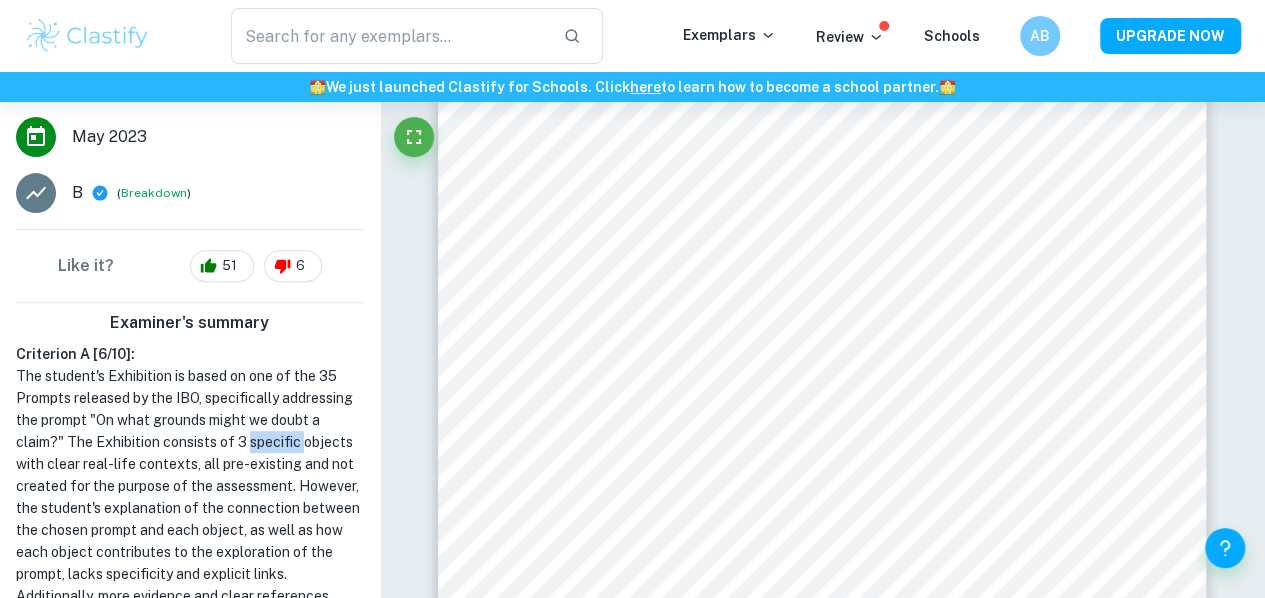 click on "The student's Exhibition is based on one of the 35 Prompts released by the IBO, specifically addressing the prompt "On what grounds might we doubt a claim?" The Exhibition consists of 3 specific objects with clear real-life contexts, all pre-existing and not created for the purpose of the assessment. However, the student's explanation of the connection between the chosen prompt and each object, as well as how each object contributes to the exploration of the prompt, lacks specificity and explicit links. Additionally, more evidence and clear references could have been provided, and there is a need to ensure that irrelevant information is not incorporated in the Exhibition." at bounding box center (190, 519) 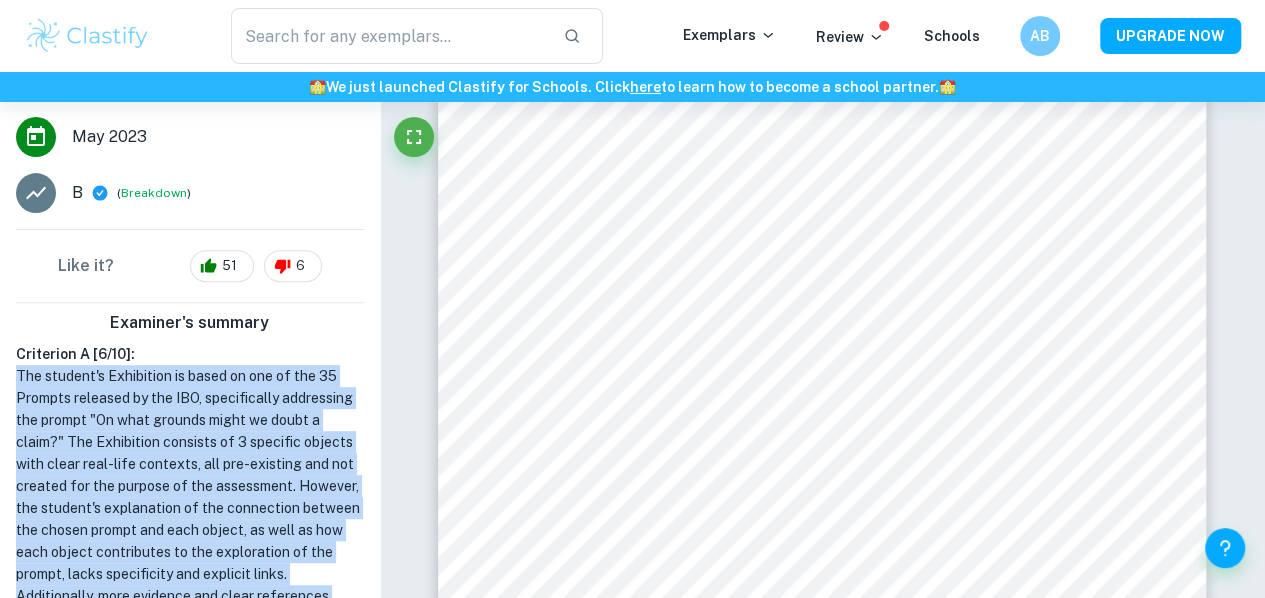 drag, startPoint x: 37, startPoint y: 456, endPoint x: 181, endPoint y: 483, distance: 146.50938 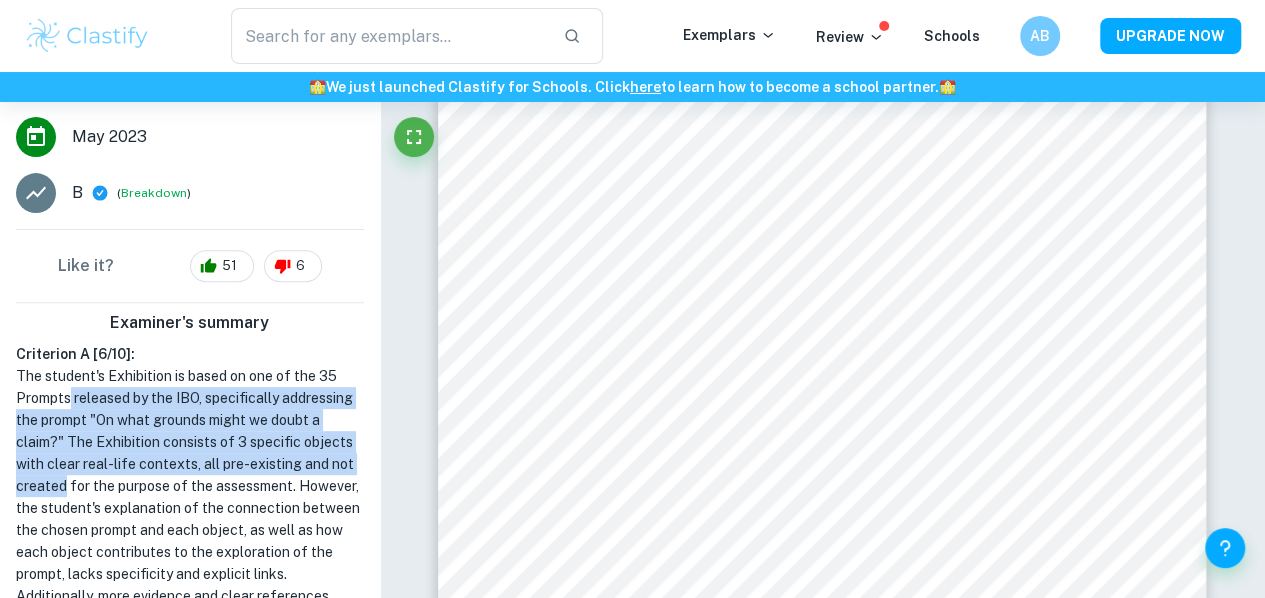 drag, startPoint x: 181, startPoint y: 483, endPoint x: 66, endPoint y: 398, distance: 143.0035 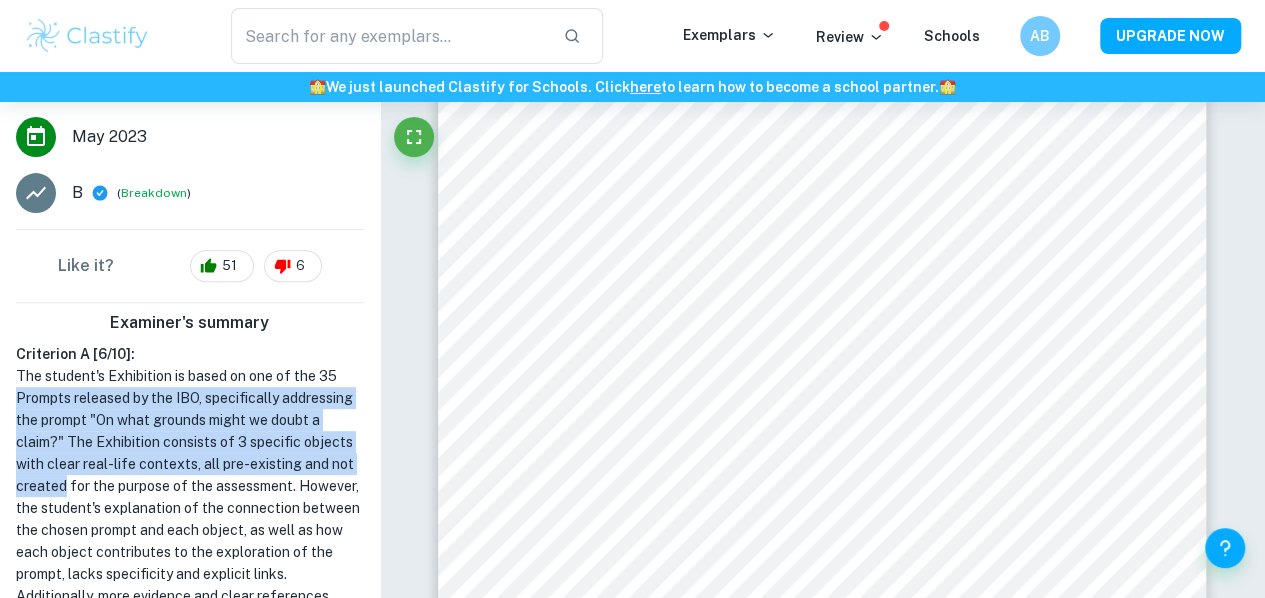 click on "The student's Exhibition is based on one of the 35 Prompts released by the IBO, specifically addressing the prompt "On what grounds might we doubt a claim?" The Exhibition consists of 3 specific objects with clear real-life contexts, all pre-existing and not created for the purpose of the assessment. However, the student's explanation of the connection between the chosen prompt and each object, as well as how each object contributes to the exploration of the prompt, lacks specificity and explicit links. Additionally, more evidence and clear references could have been provided, and there is a need to ensure that irrelevant information is not incorporated in the Exhibition." at bounding box center (190, 519) 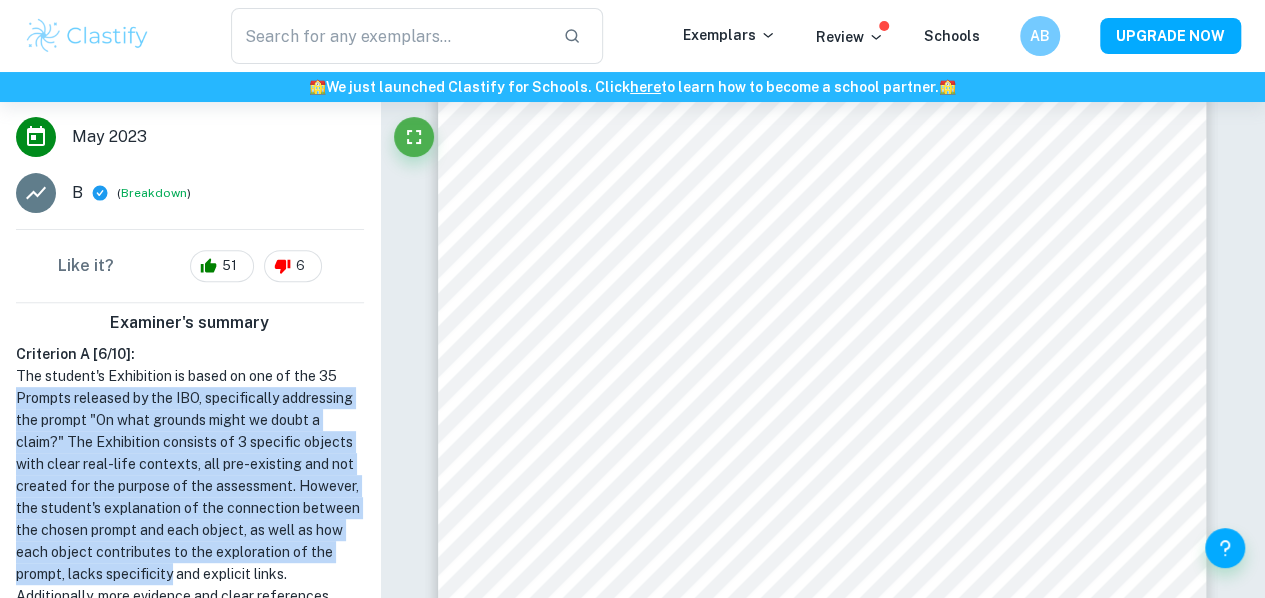 drag, startPoint x: 66, startPoint y: 398, endPoint x: 272, endPoint y: 581, distance: 275.54492 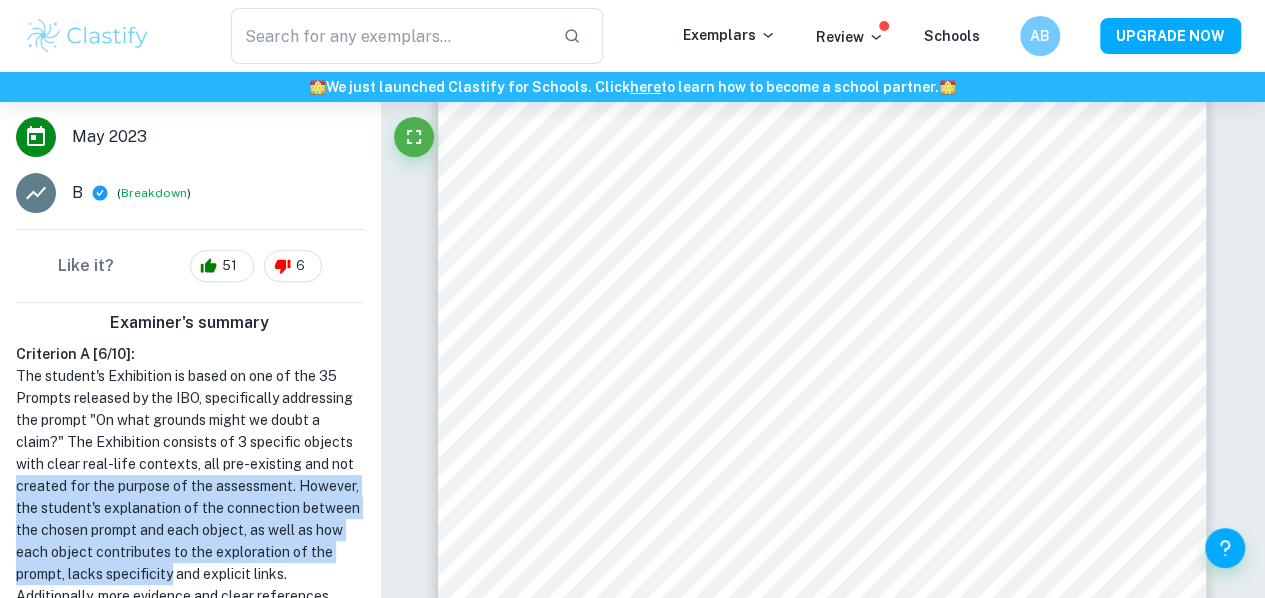 drag, startPoint x: 272, startPoint y: 581, endPoint x: 108, endPoint y: 445, distance: 213.05399 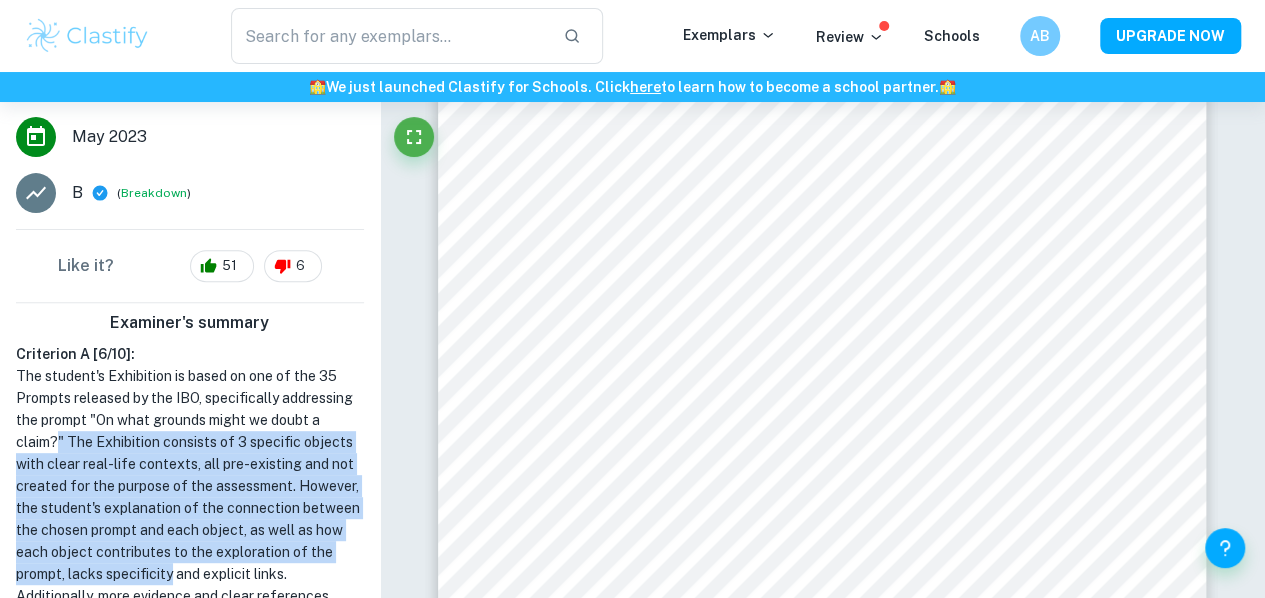 click on "The student's Exhibition is based on one of the 35 Prompts released by the IBO, specifically addressing the prompt "On what grounds might we doubt a claim?" The Exhibition consists of 3 specific objects with clear real-life contexts, all pre-existing and not created for the purpose of the assessment. However, the student's explanation of the connection between the chosen prompt and each object, as well as how each object contributes to the exploration of the prompt, lacks specificity and explicit links. Additionally, more evidence and clear references could have been provided, and there is a need to ensure that irrelevant information is not incorporated in the Exhibition." at bounding box center (190, 519) 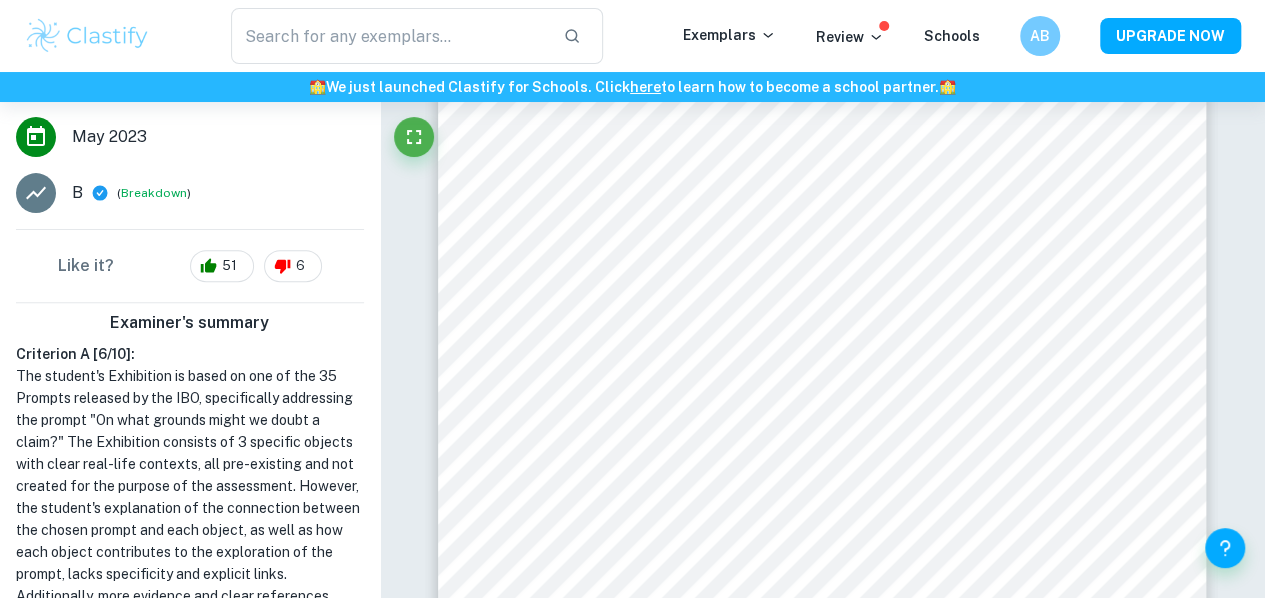 scroll, scrollTop: 0, scrollLeft: 0, axis: both 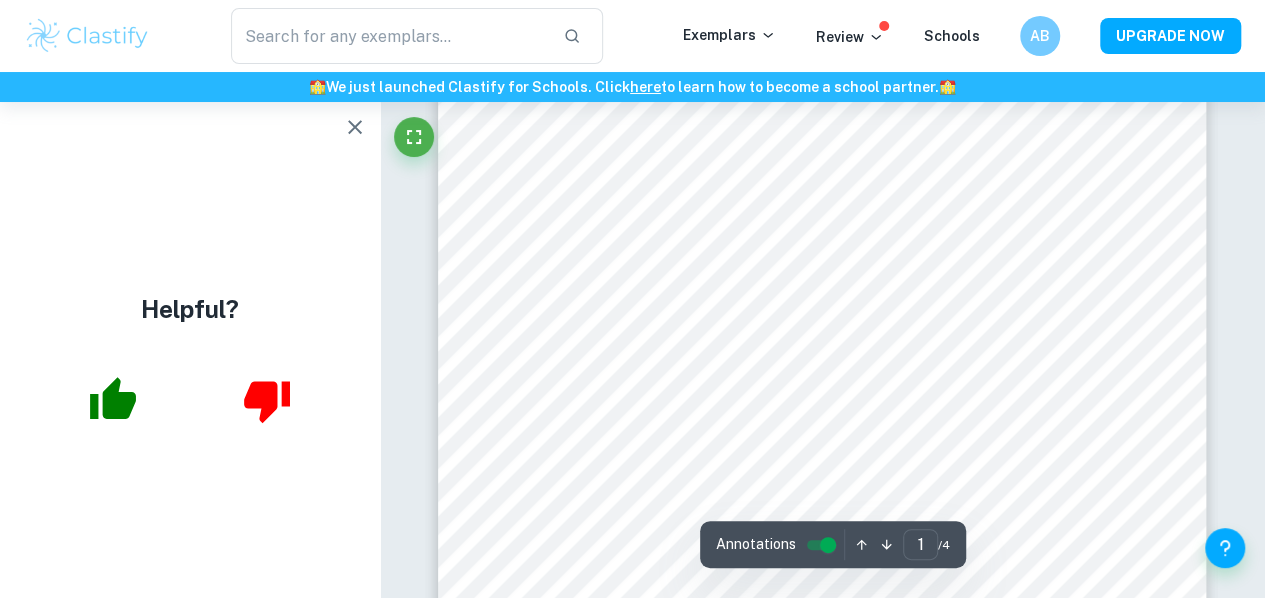 click 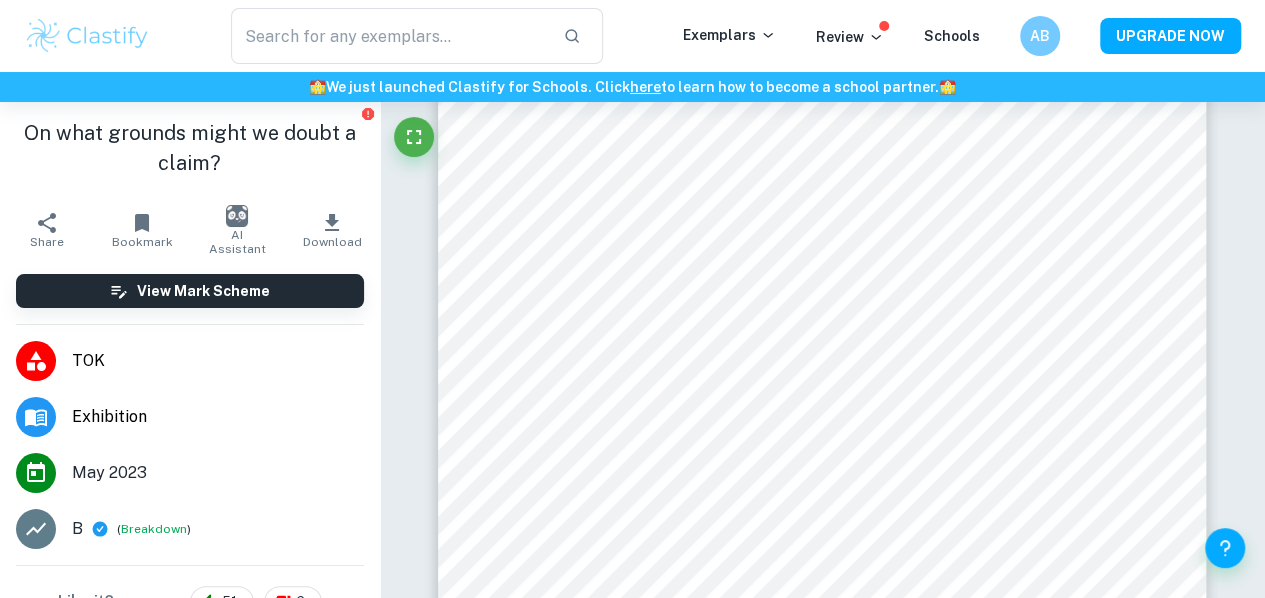 scroll, scrollTop: 368, scrollLeft: 0, axis: vertical 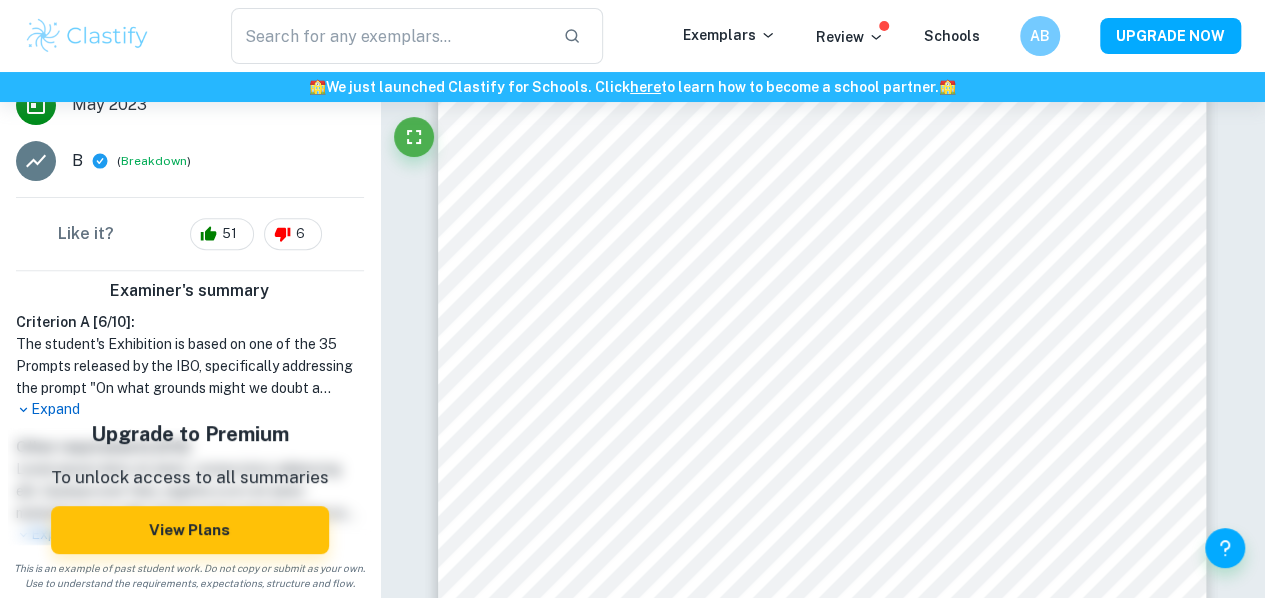 click on "Expand" at bounding box center (190, 409) 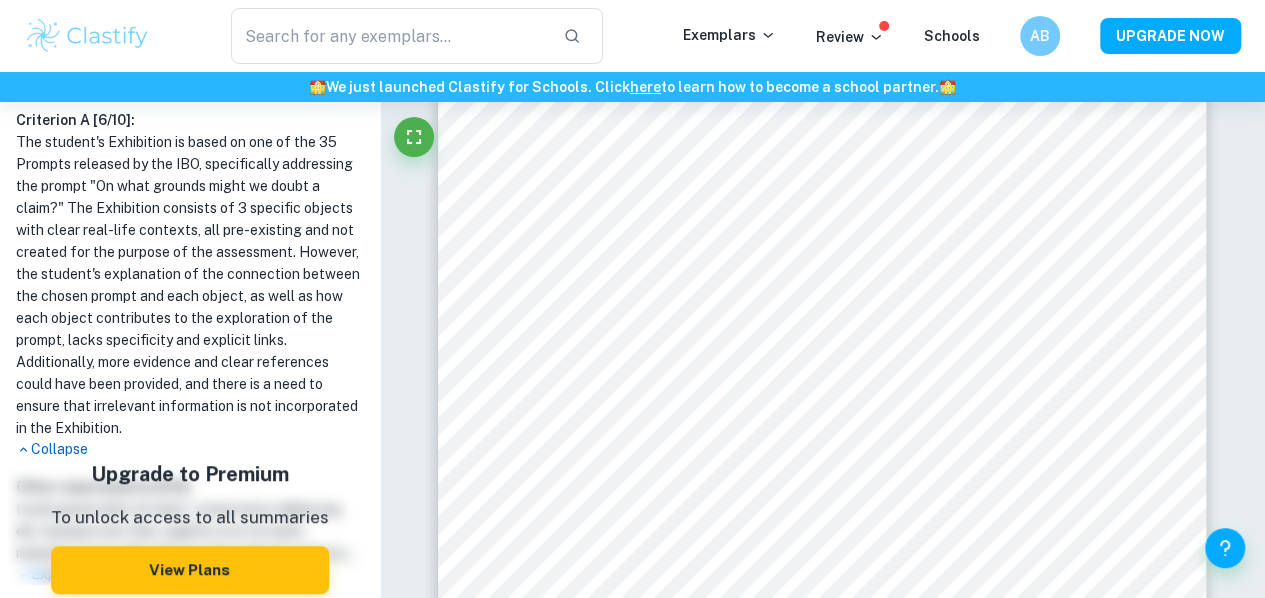 scroll, scrollTop: 572, scrollLeft: 0, axis: vertical 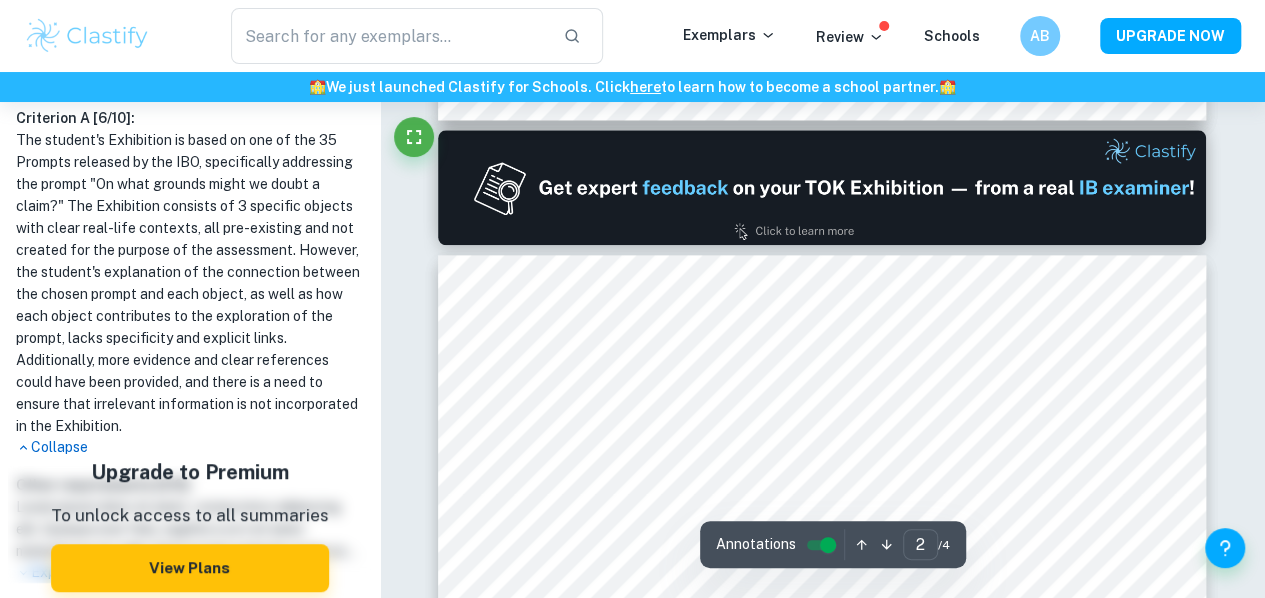 type on "1" 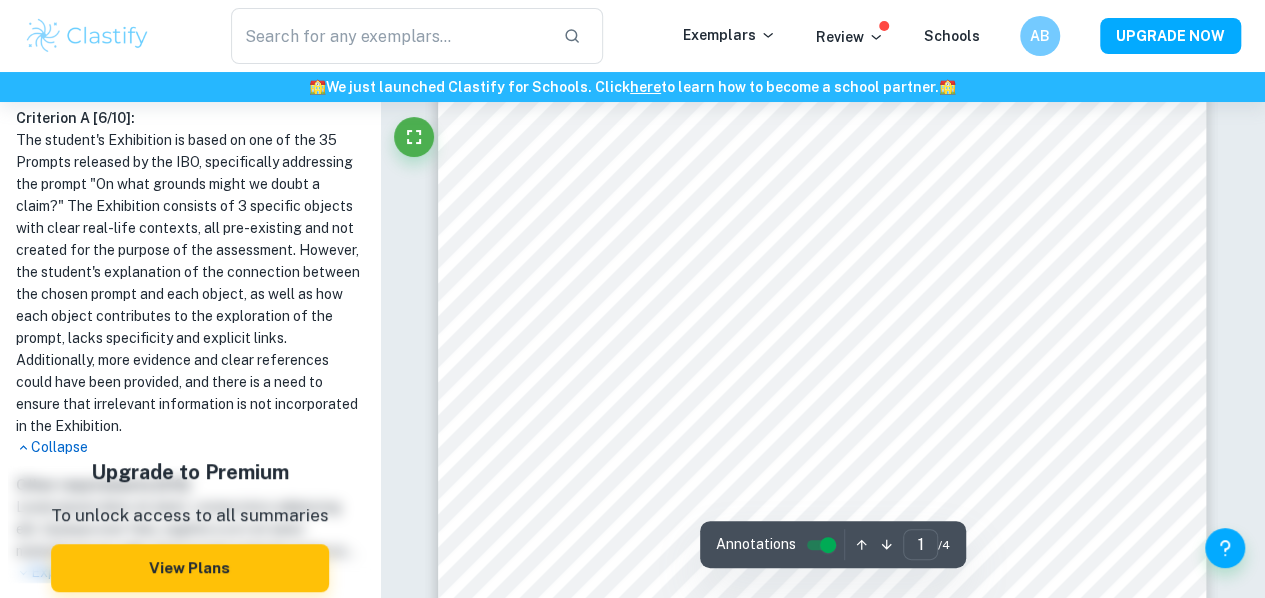 scroll, scrollTop: 170, scrollLeft: 0, axis: vertical 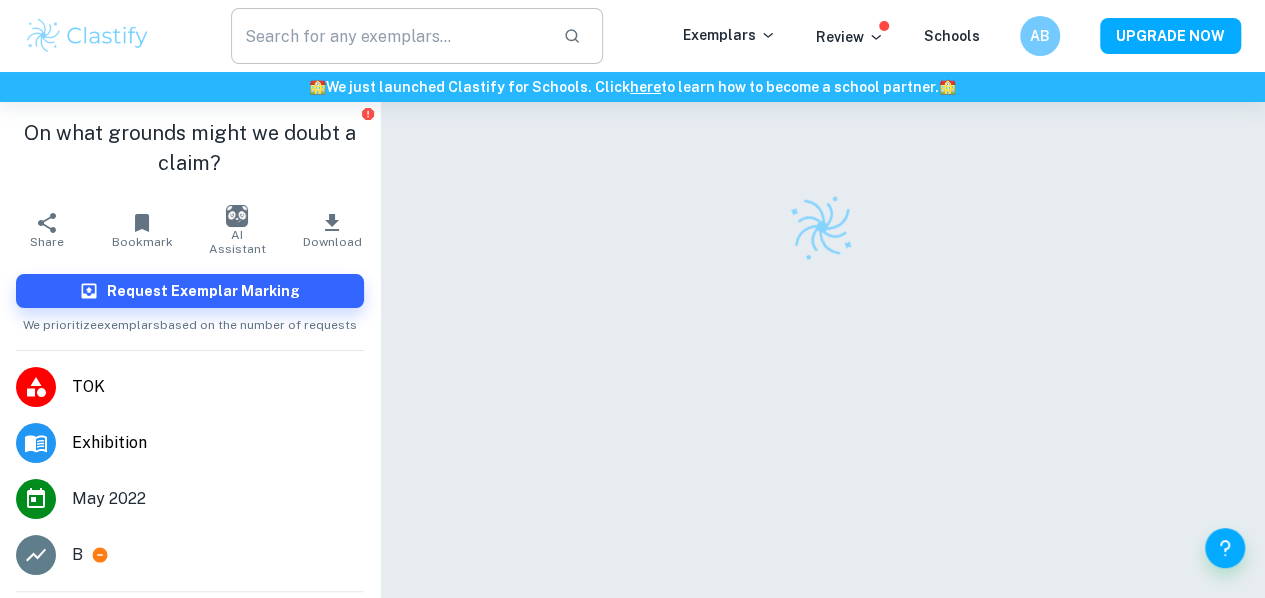 click at bounding box center (389, 36) 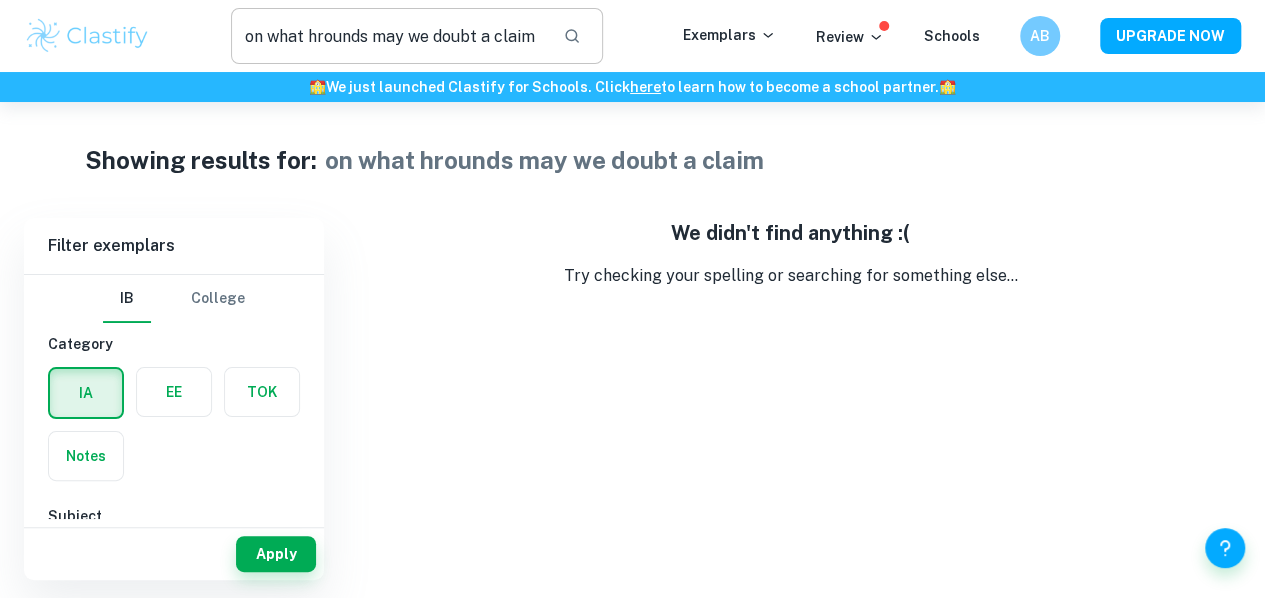 click on "on what hrounds may we doubt a claim" at bounding box center (389, 36) 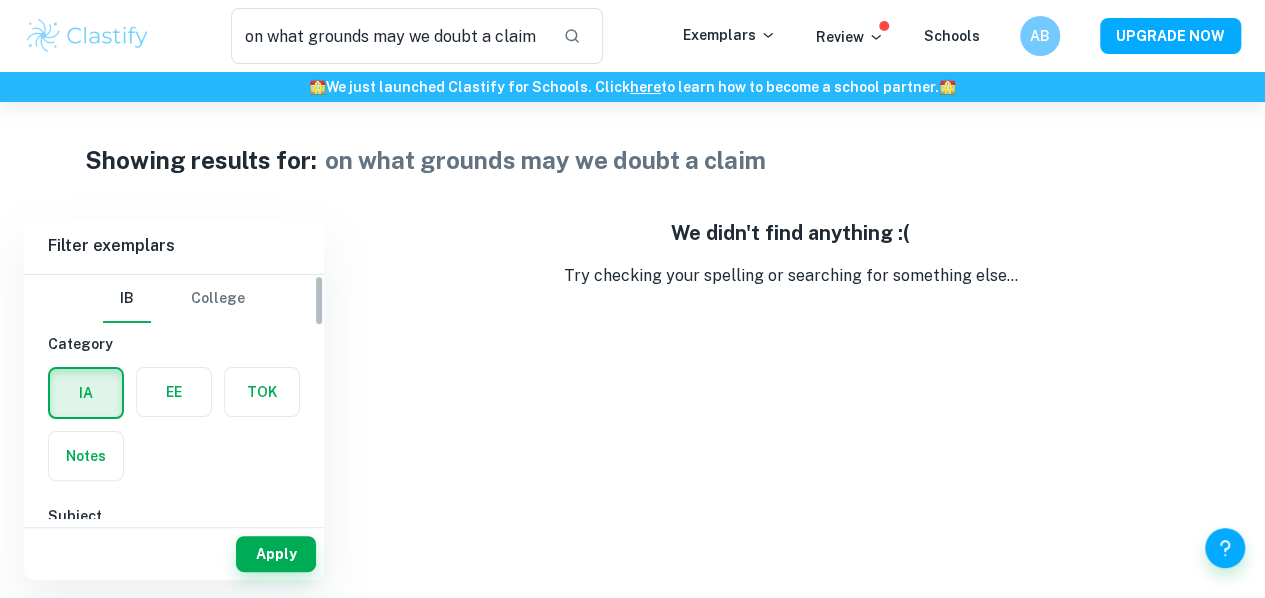 click at bounding box center (262, 392) 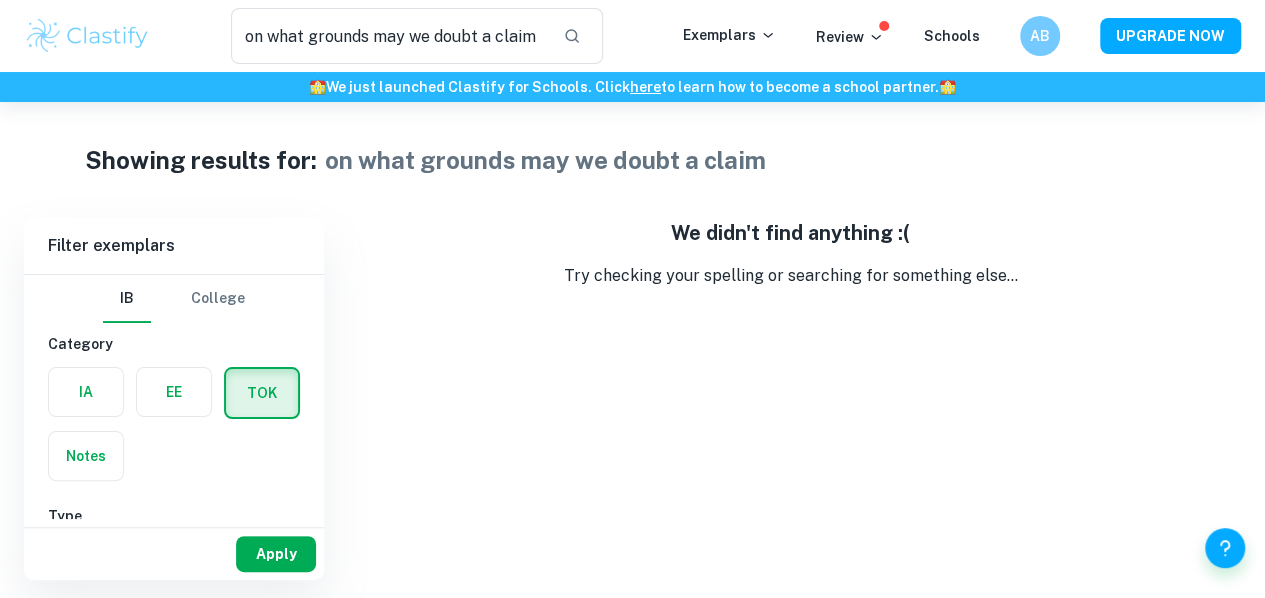 click on "Apply" at bounding box center (276, 554) 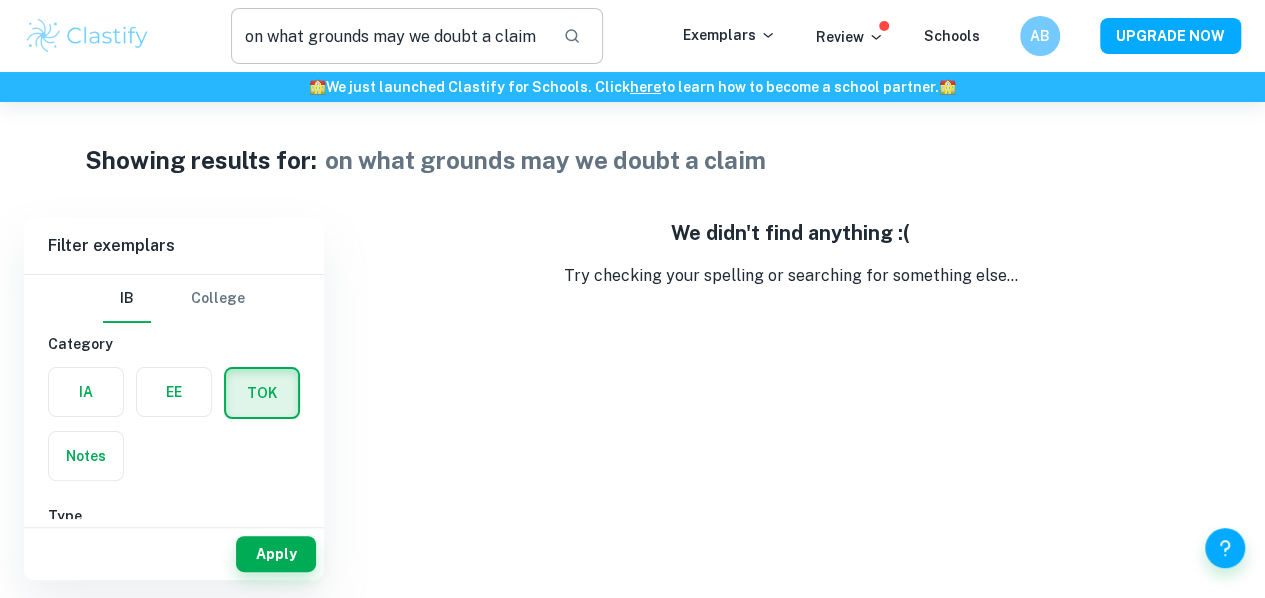 click on "on what grounds may we doubt a claim" at bounding box center (389, 36) 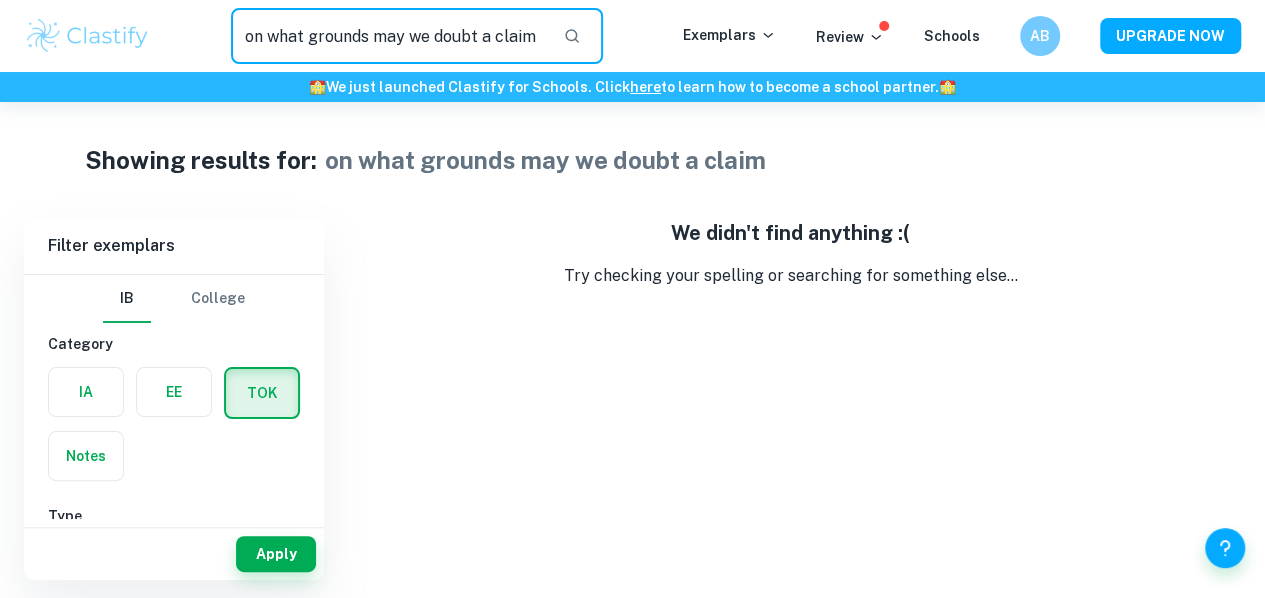 click on "on what grounds may we doubt a claim" at bounding box center [389, 36] 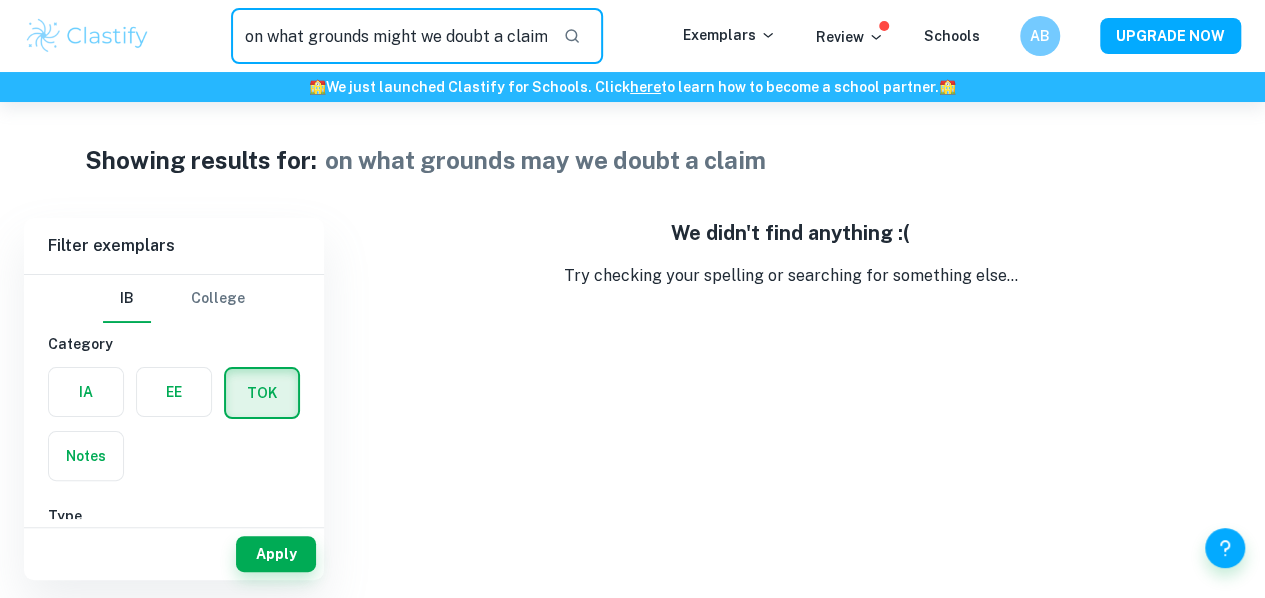 type on "on what grounds might we doubt a claim" 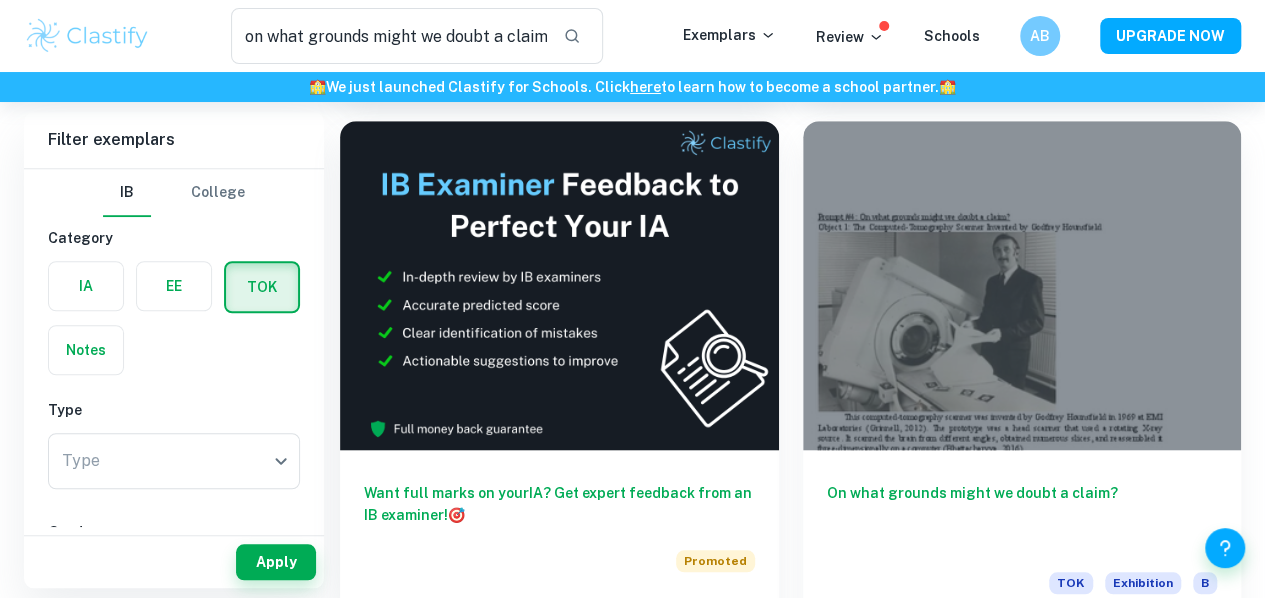 scroll, scrollTop: 692, scrollLeft: 0, axis: vertical 